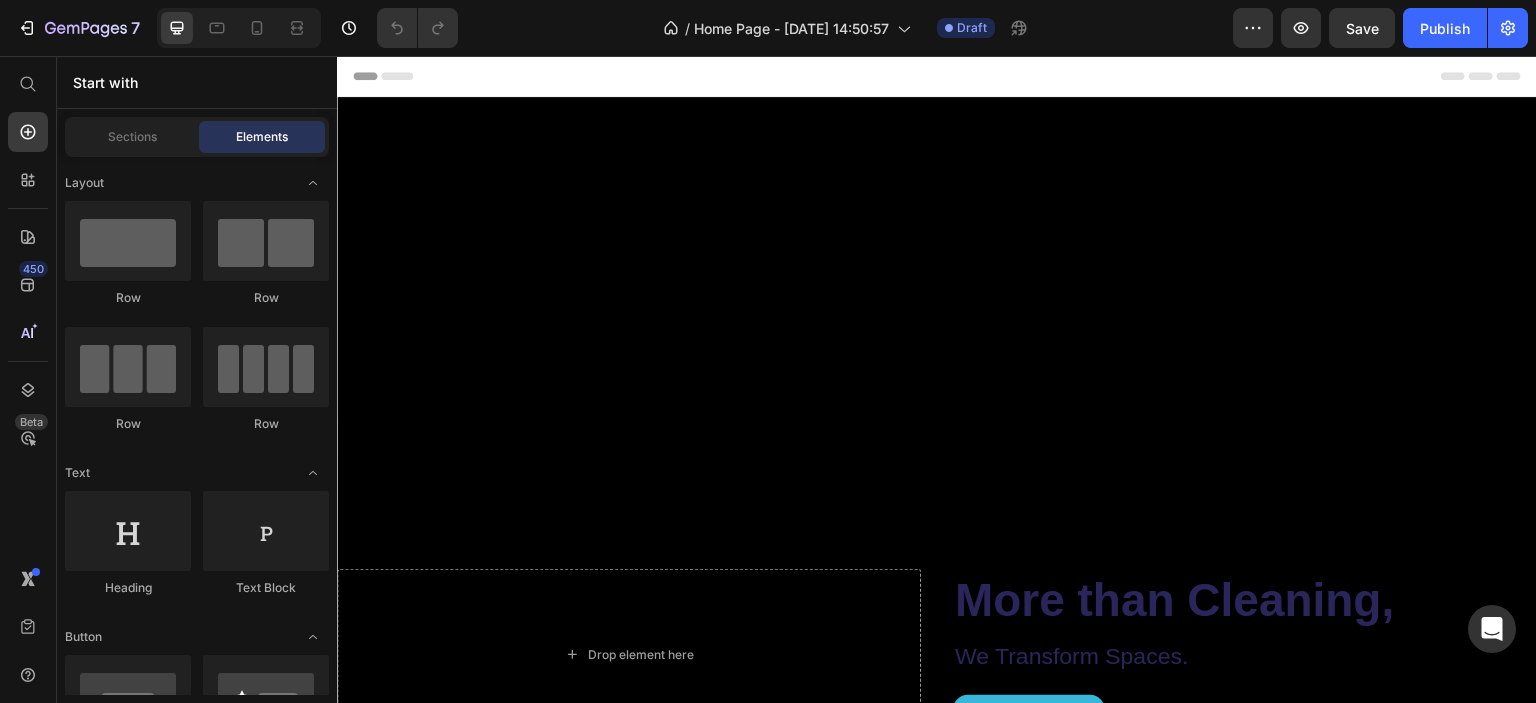 scroll, scrollTop: 0, scrollLeft: 0, axis: both 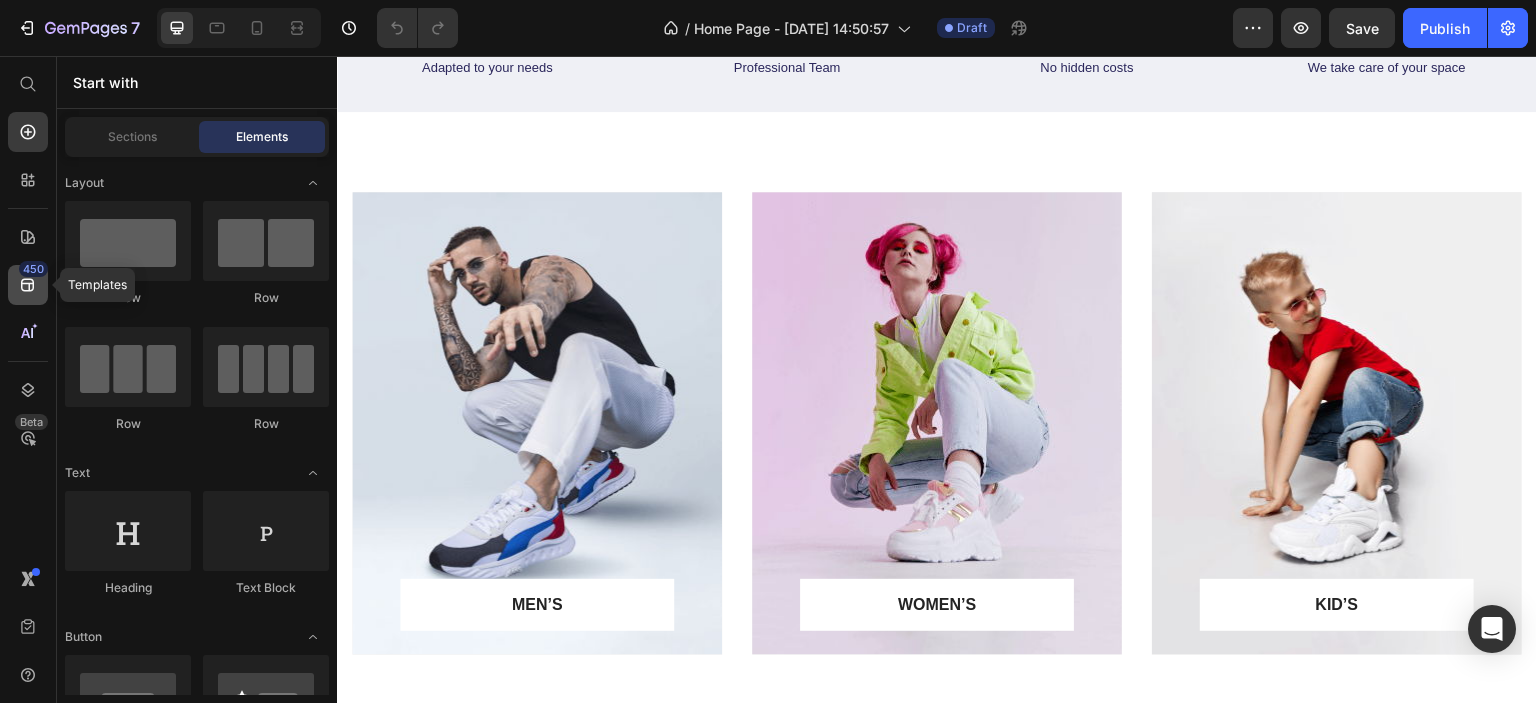 click 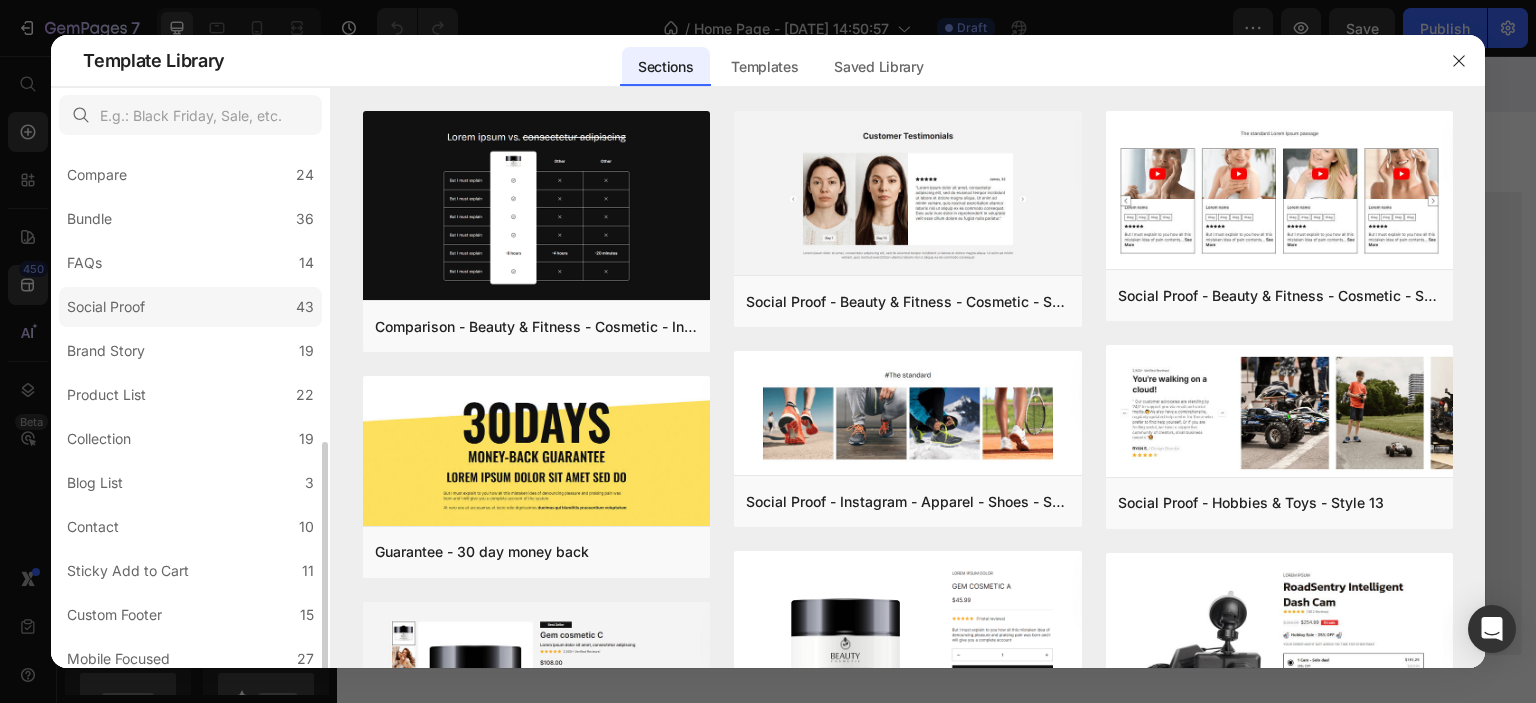 scroll, scrollTop: 455, scrollLeft: 0, axis: vertical 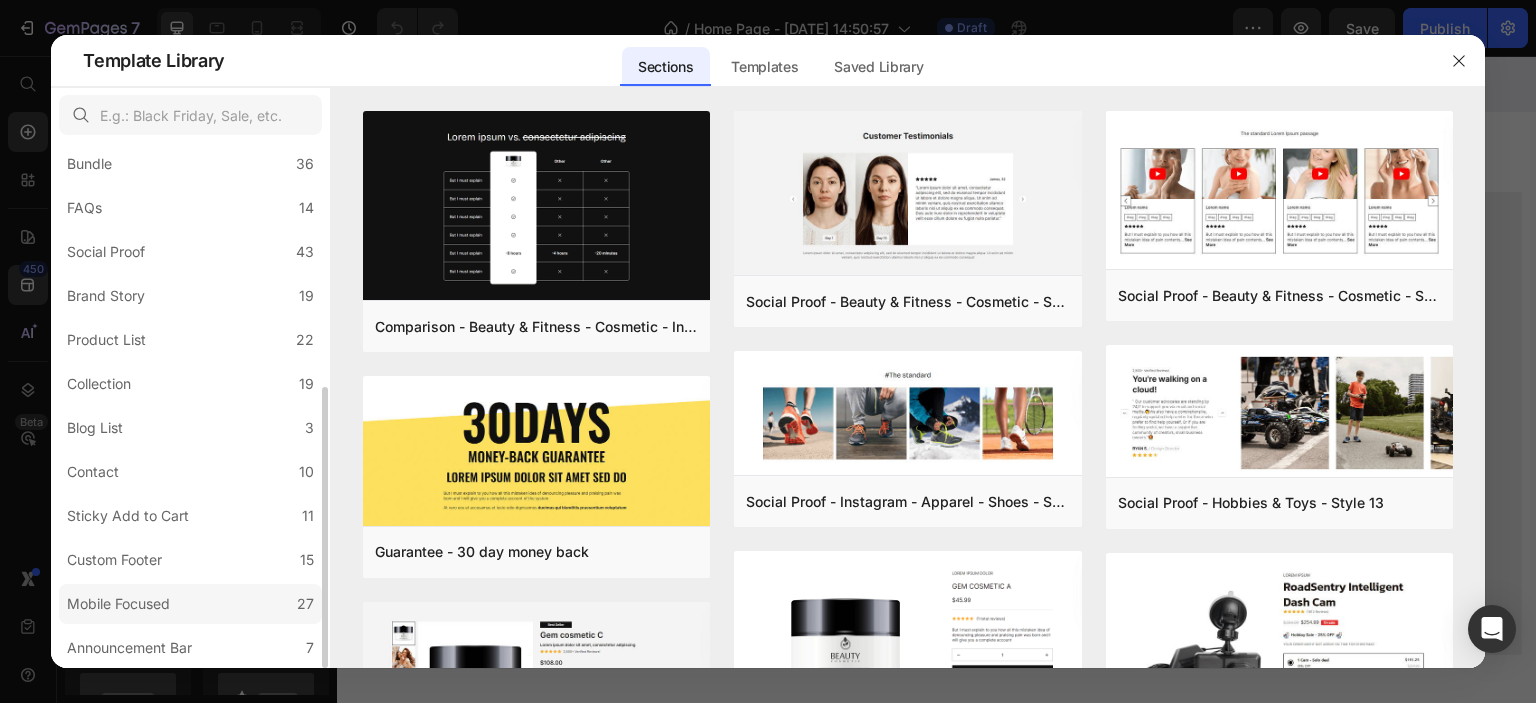 click on "Mobile Focused" at bounding box center (118, 604) 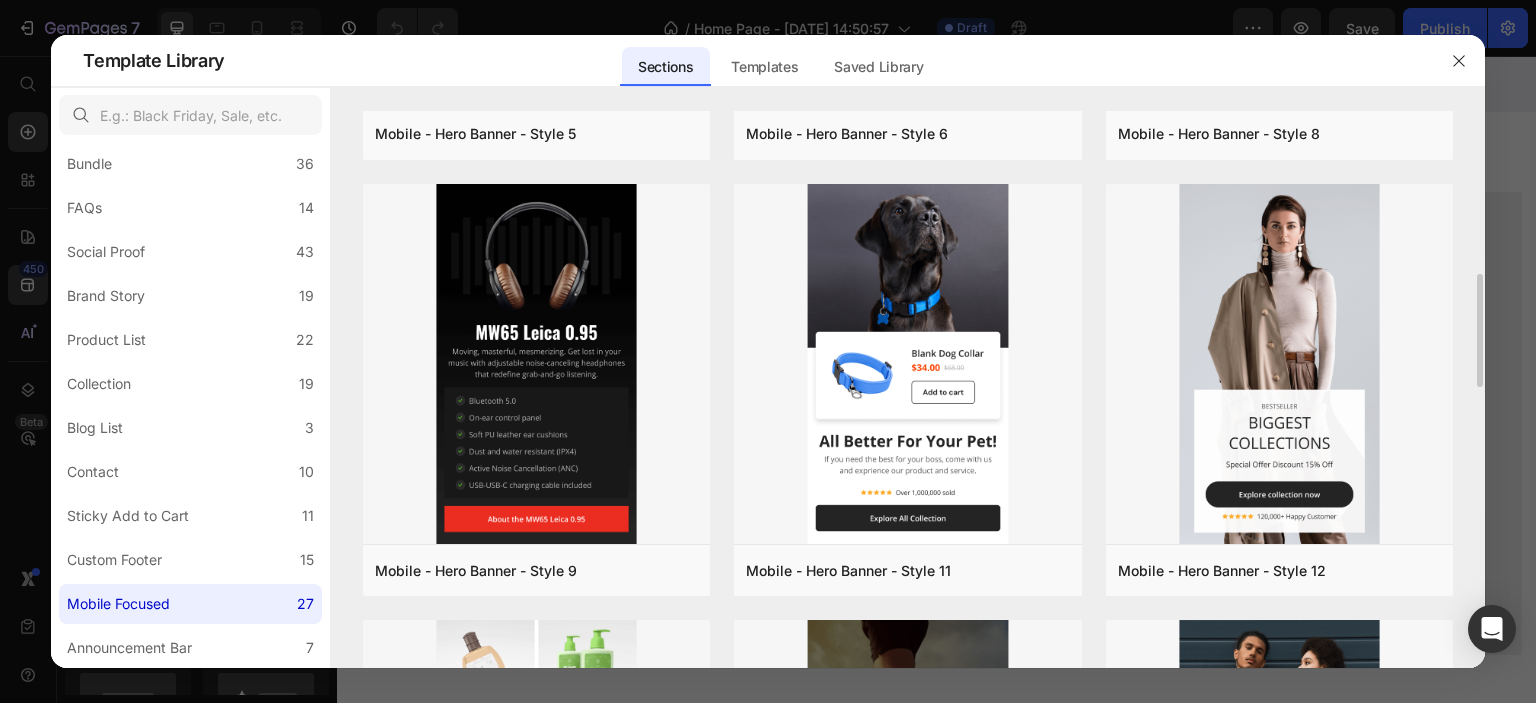 scroll, scrollTop: 1100, scrollLeft: 0, axis: vertical 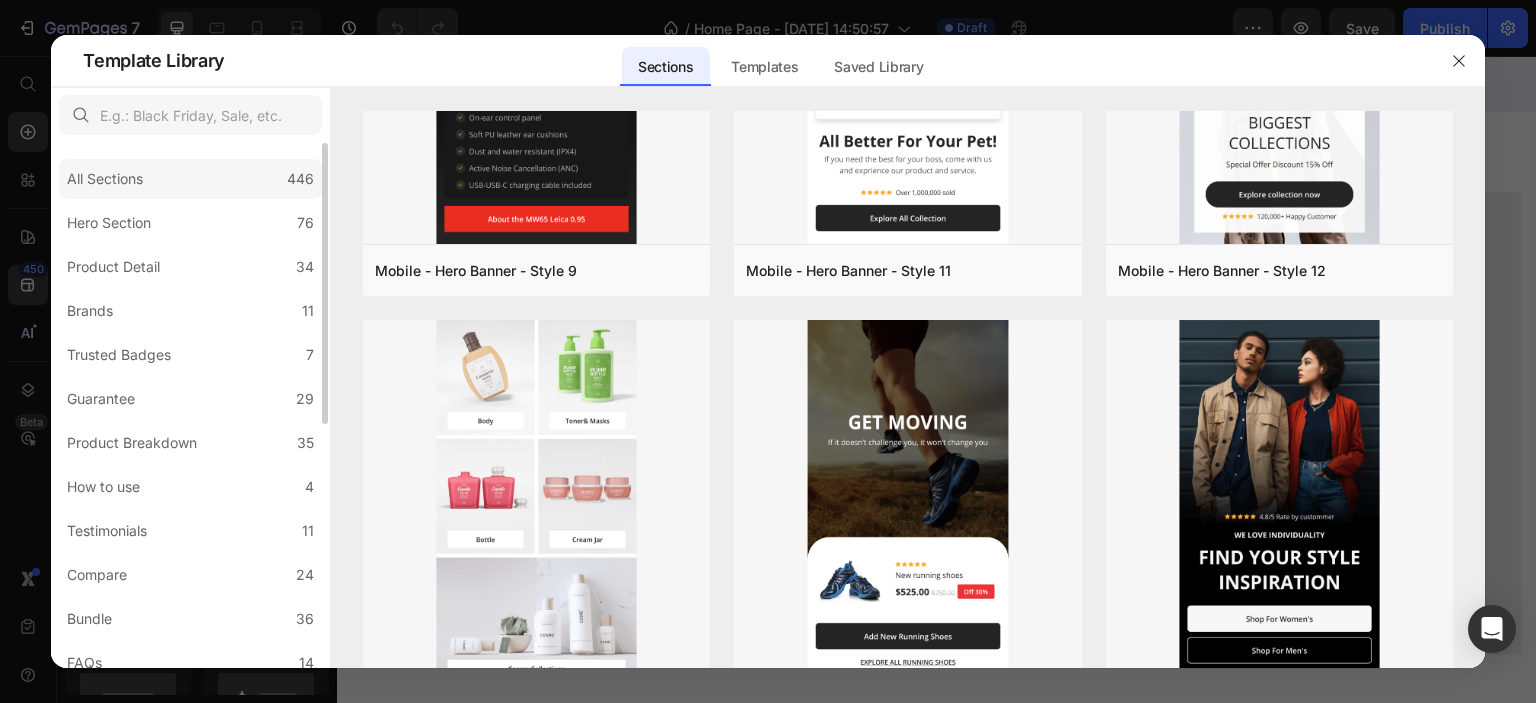 click on "All Sections" at bounding box center (109, 179) 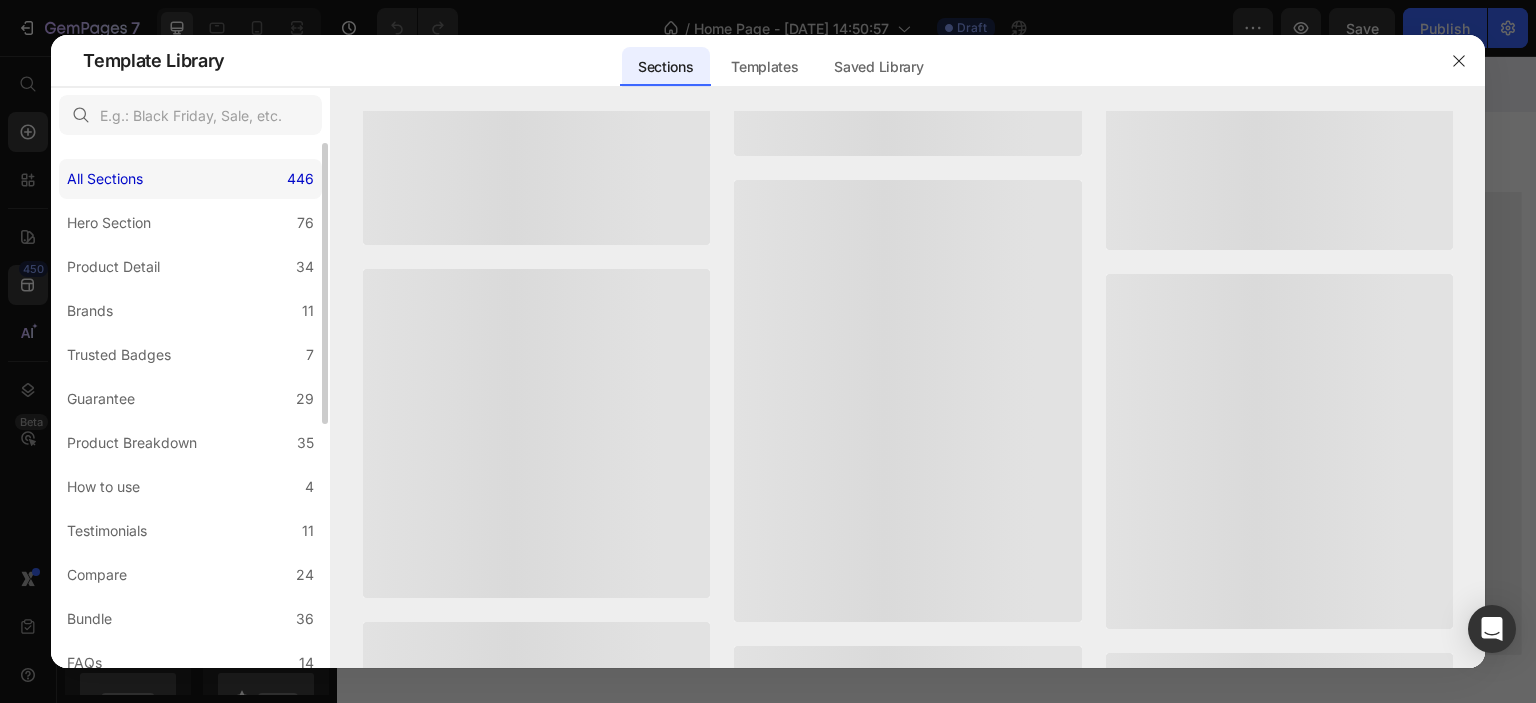 scroll, scrollTop: 0, scrollLeft: 0, axis: both 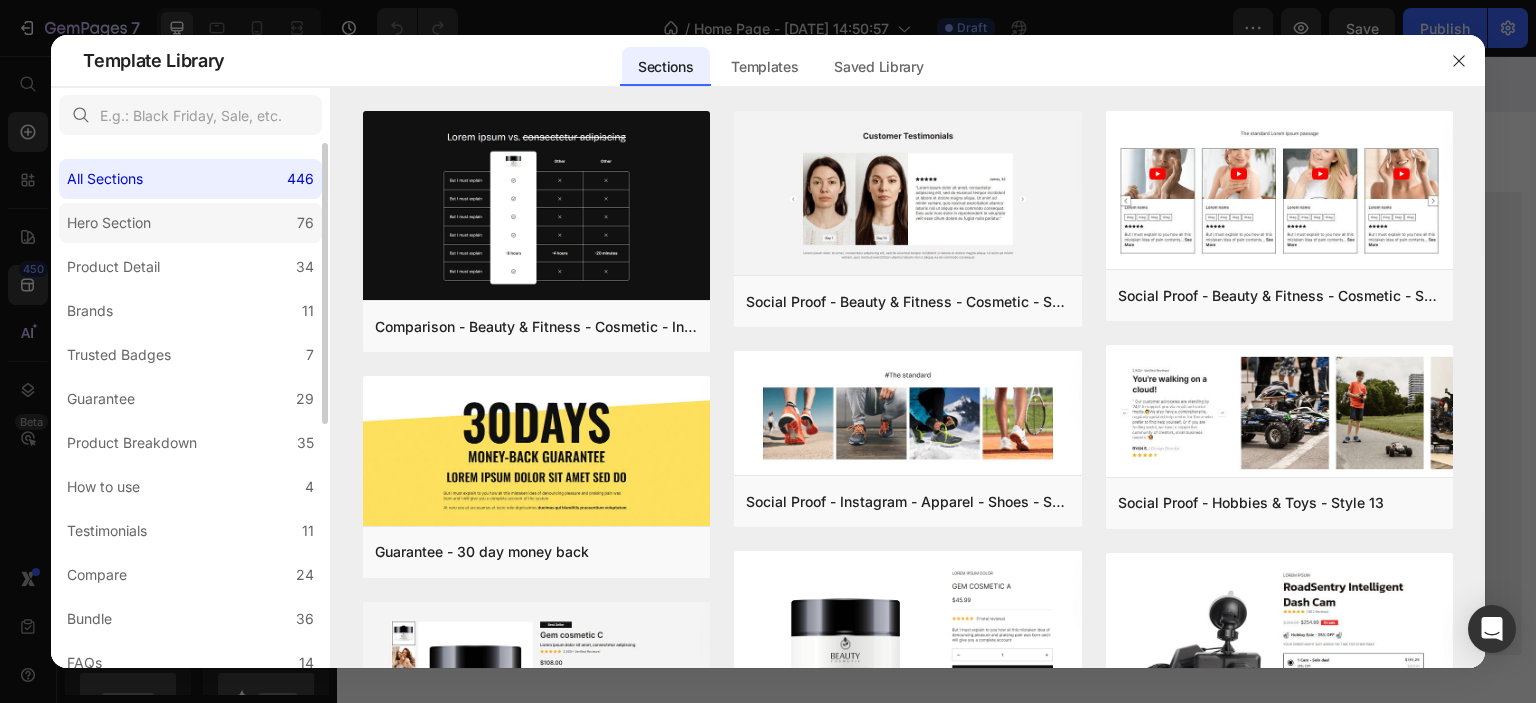 click on "Hero Section 76" 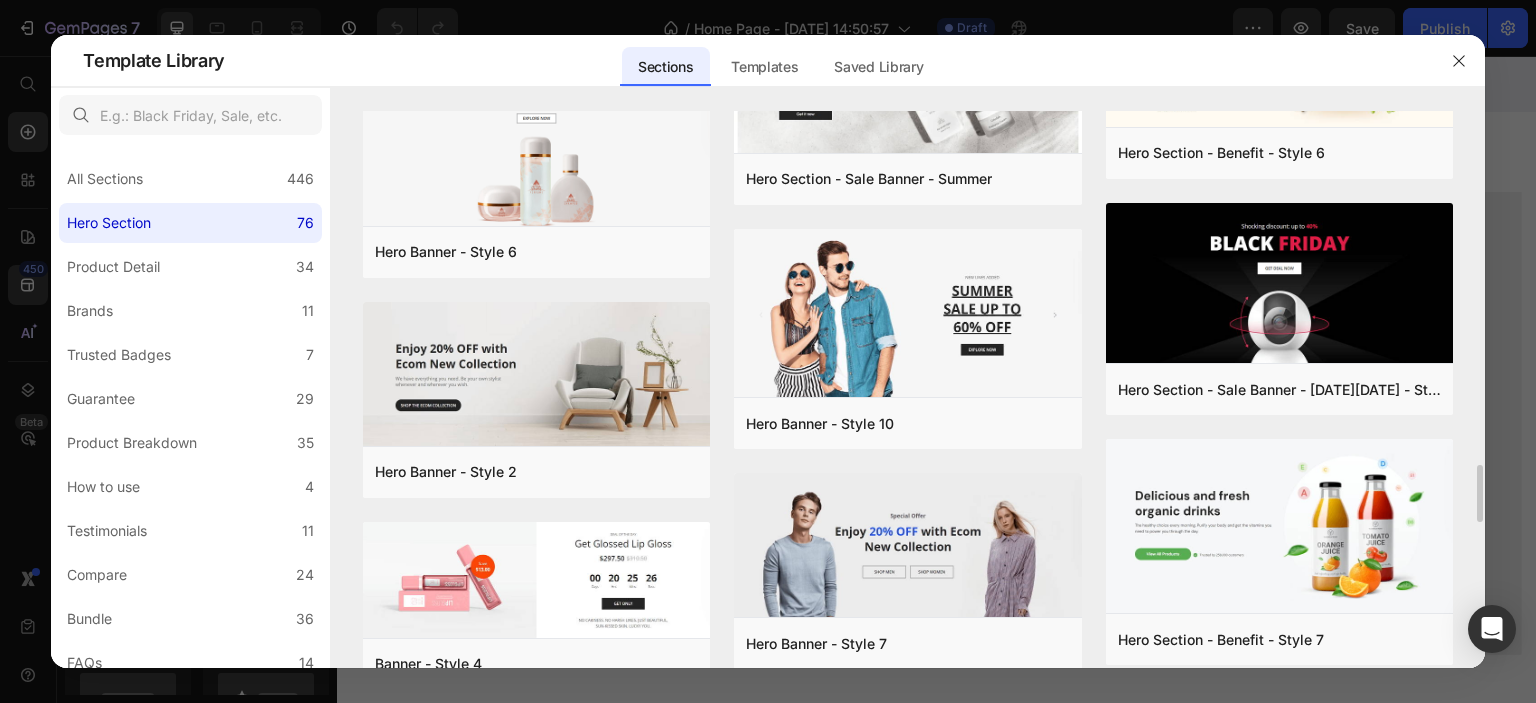 scroll, scrollTop: 2613, scrollLeft: 0, axis: vertical 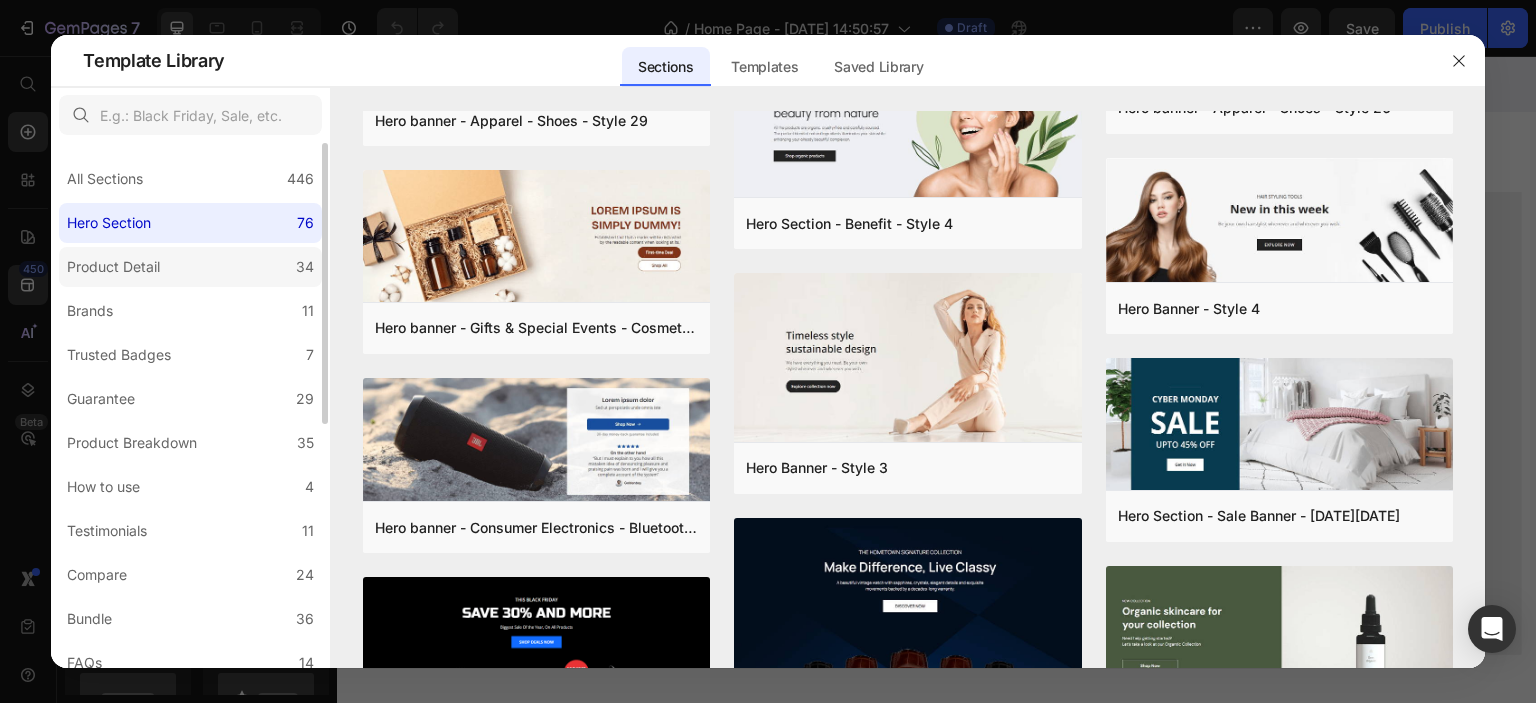 click on "Product Detail" at bounding box center [117, 267] 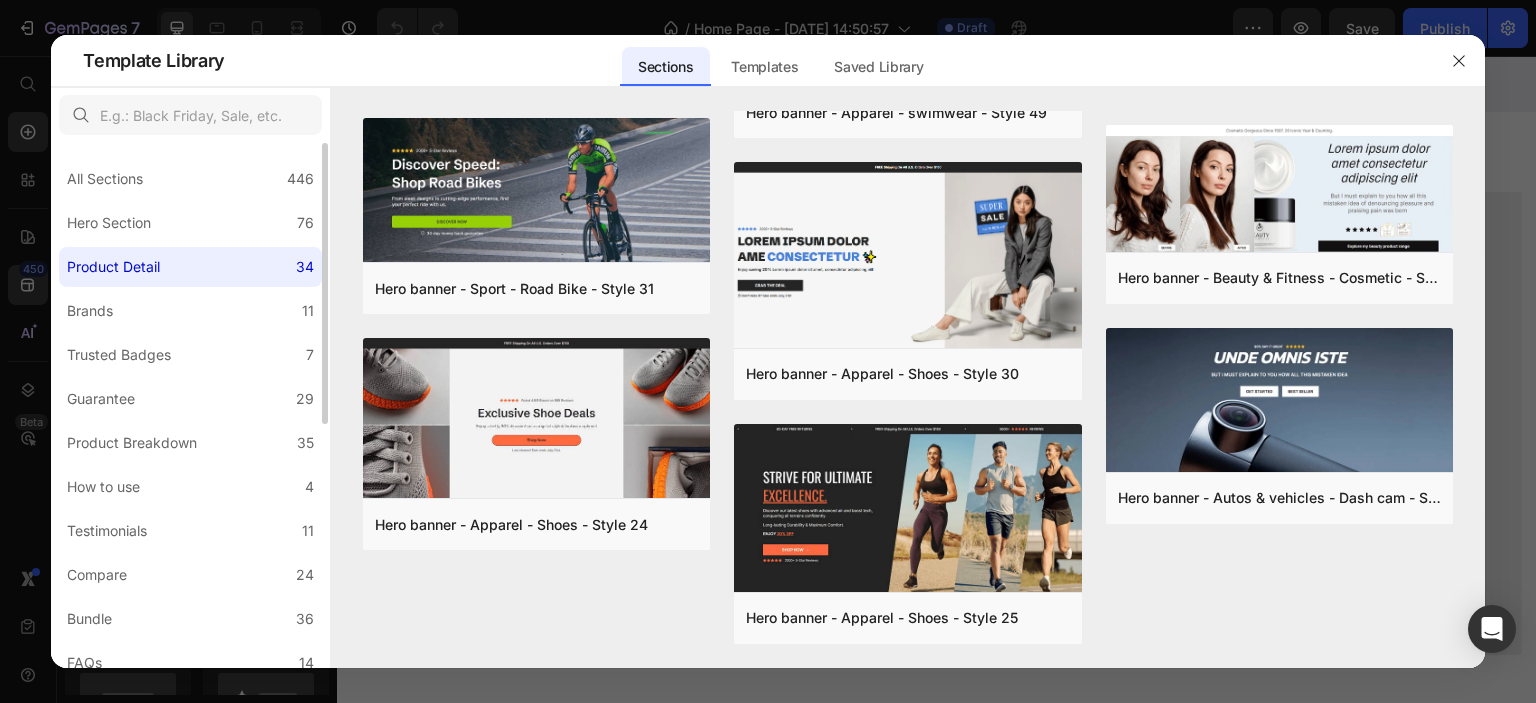scroll, scrollTop: 0, scrollLeft: 0, axis: both 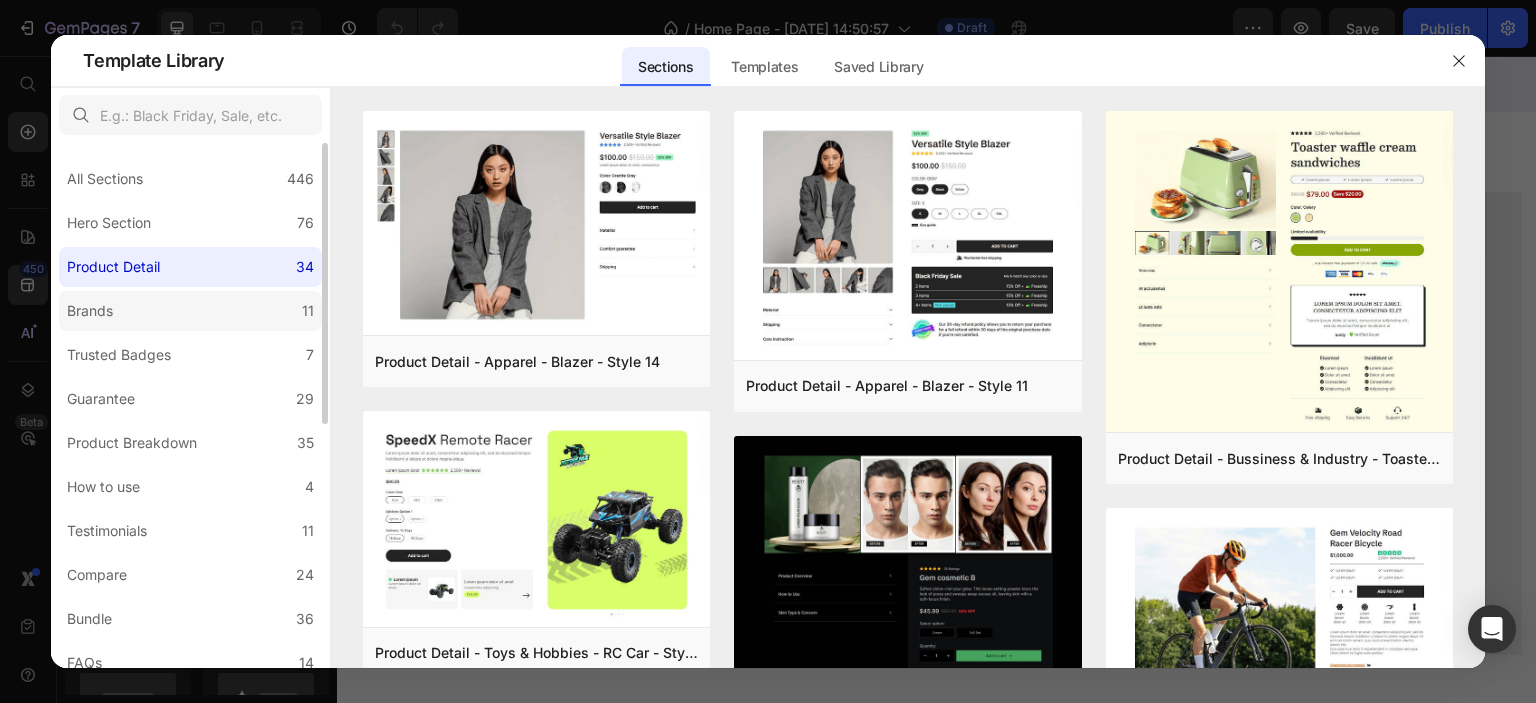 click on "Brands 11" 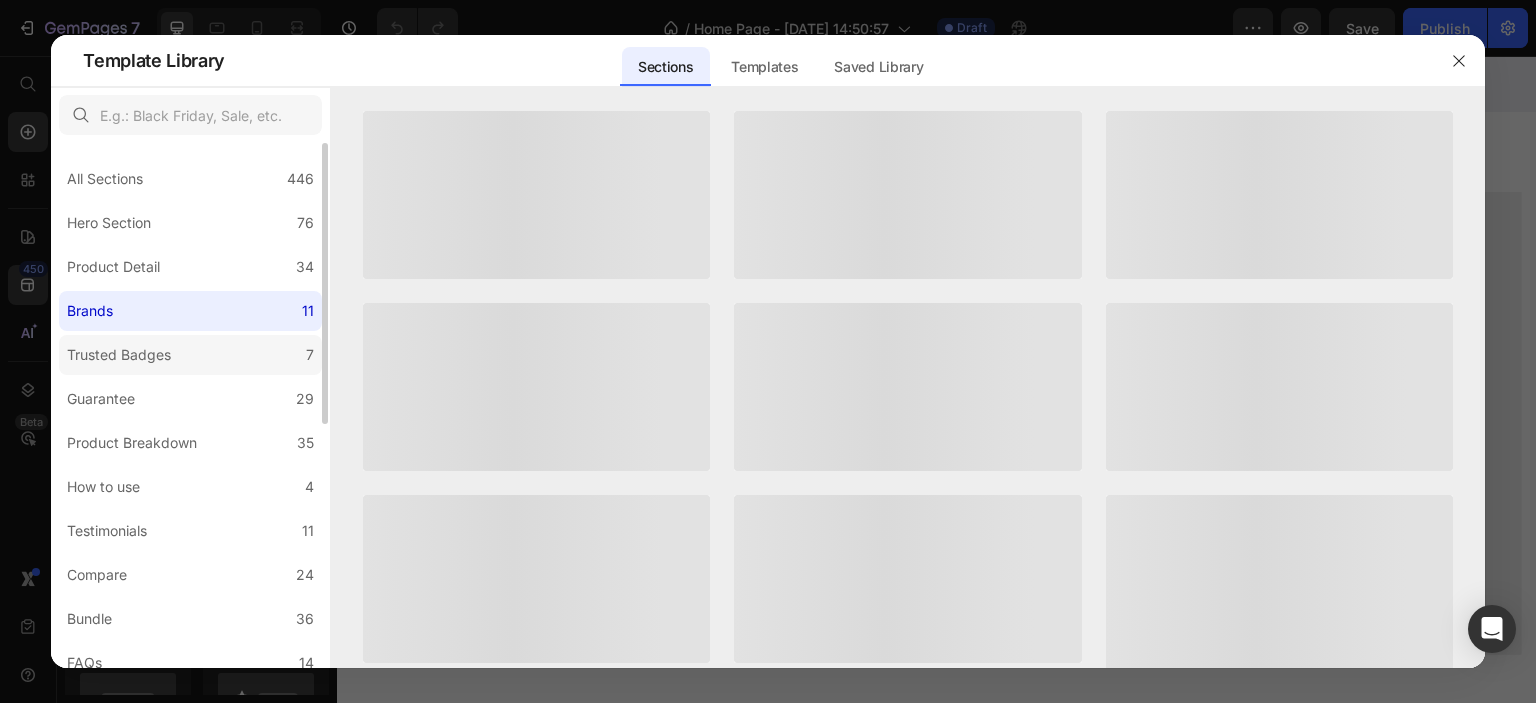 click on "Trusted Badges 7" 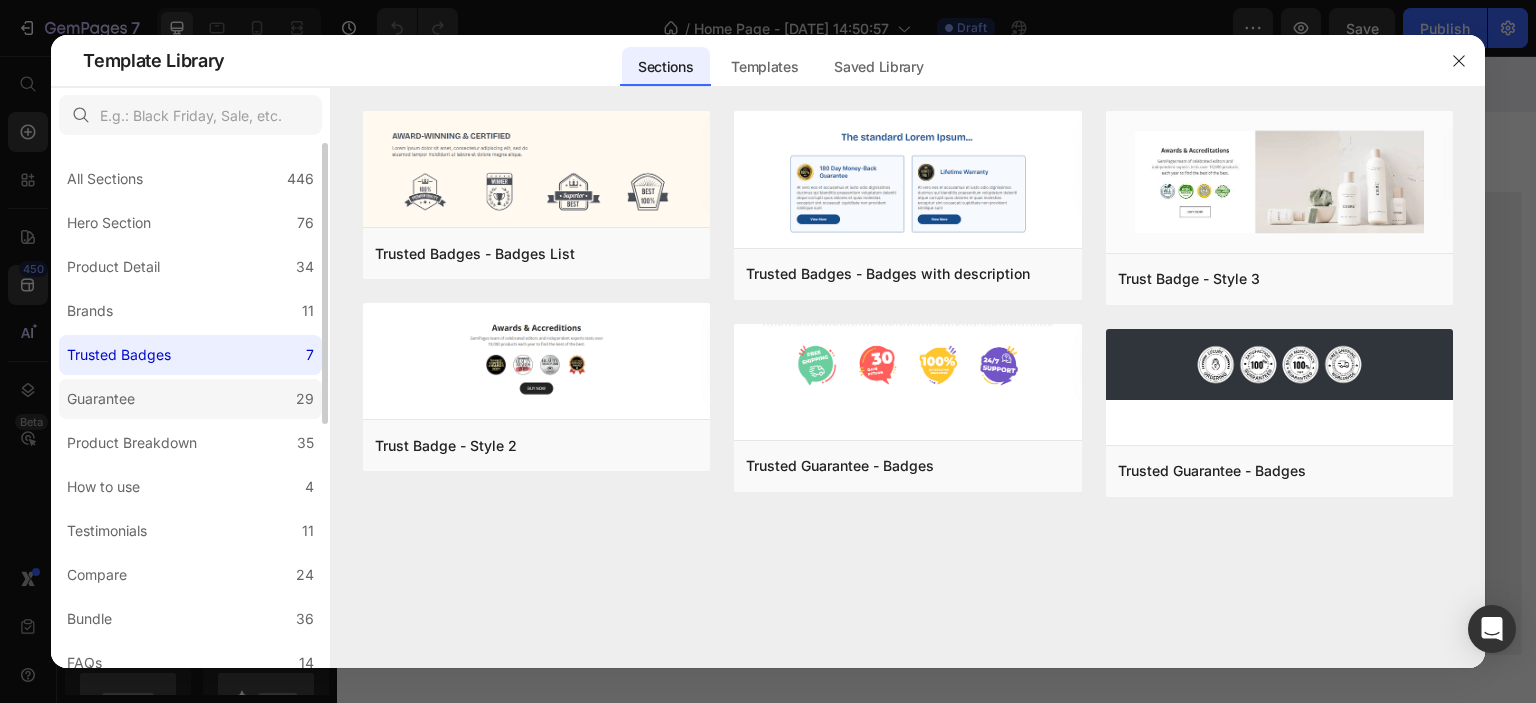 click on "Guarantee 29" 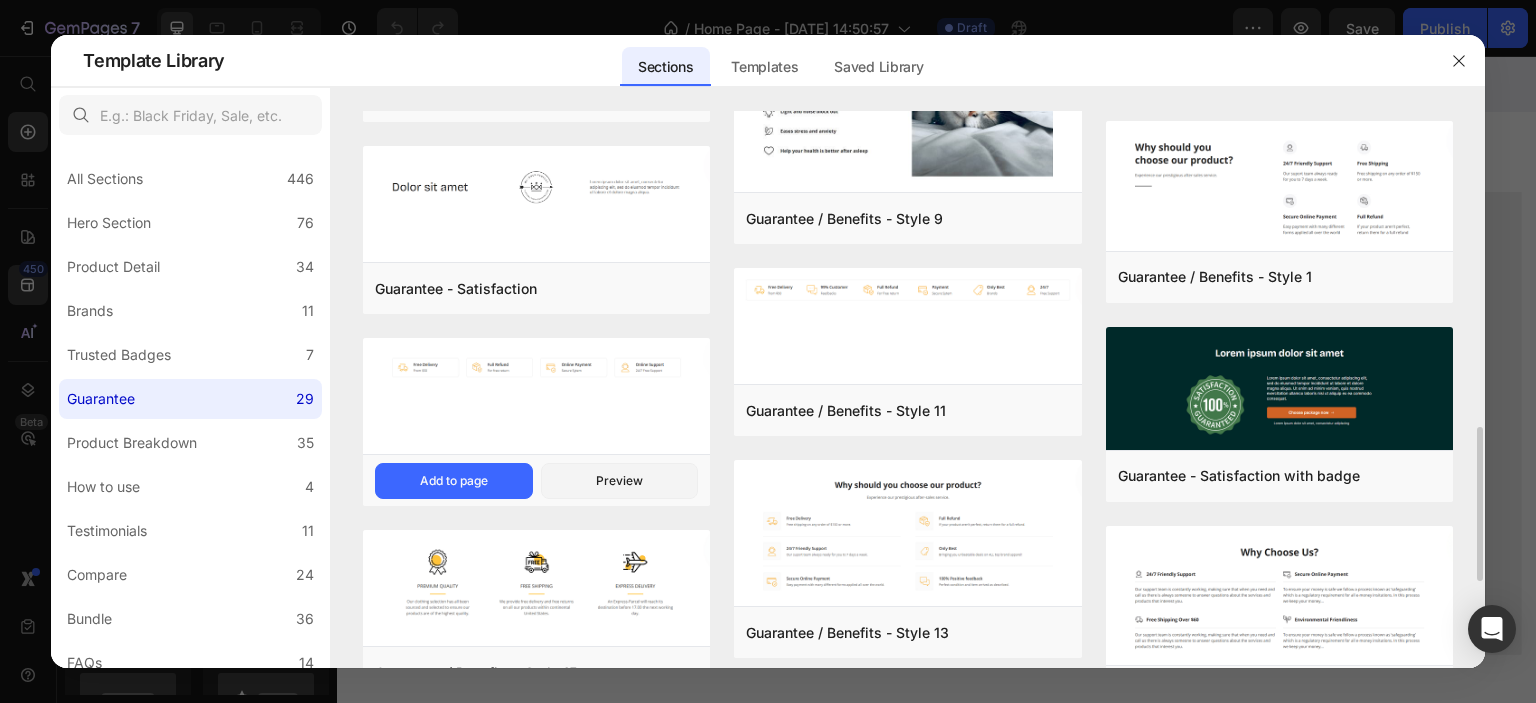 scroll, scrollTop: 1456, scrollLeft: 0, axis: vertical 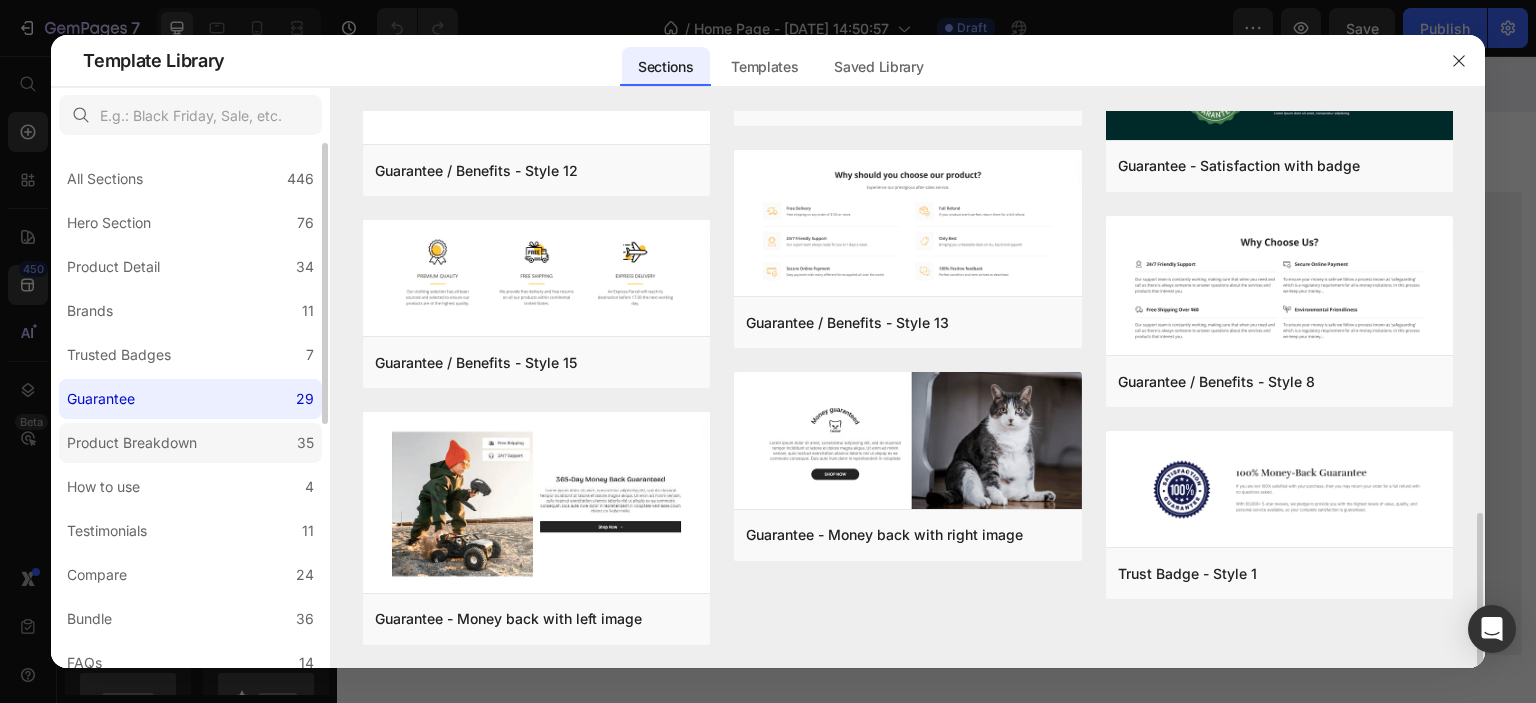 click on "Product Breakdown 35" 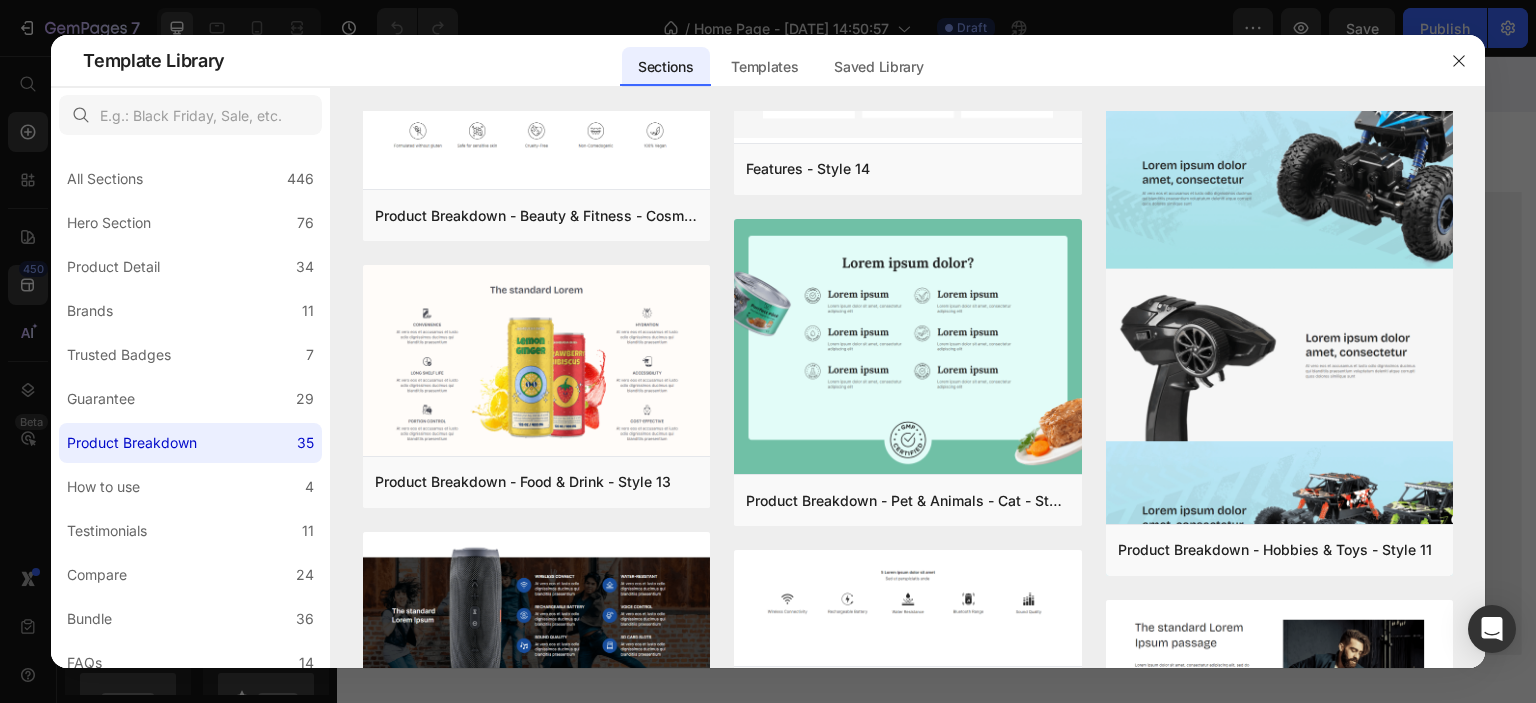 scroll, scrollTop: 2614, scrollLeft: 0, axis: vertical 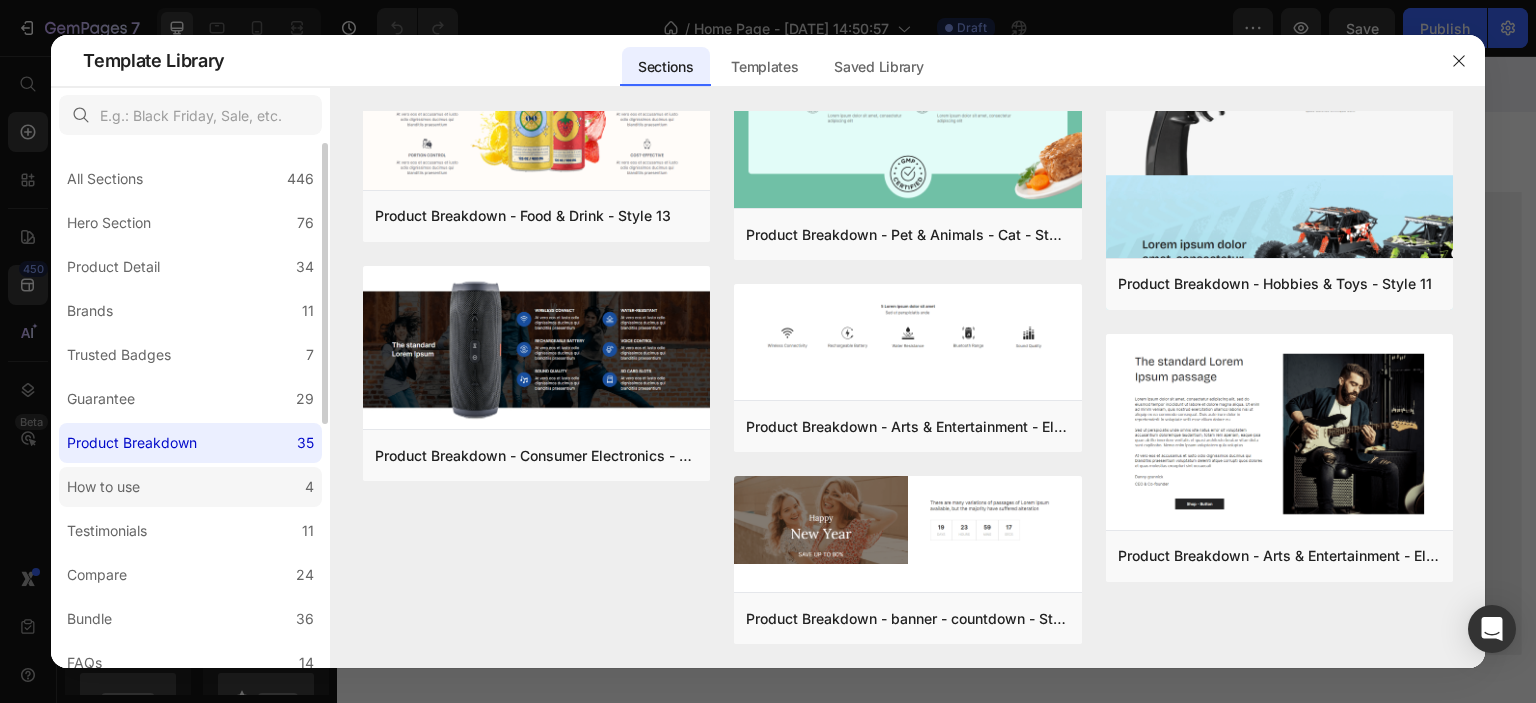 click on "How to use 4" 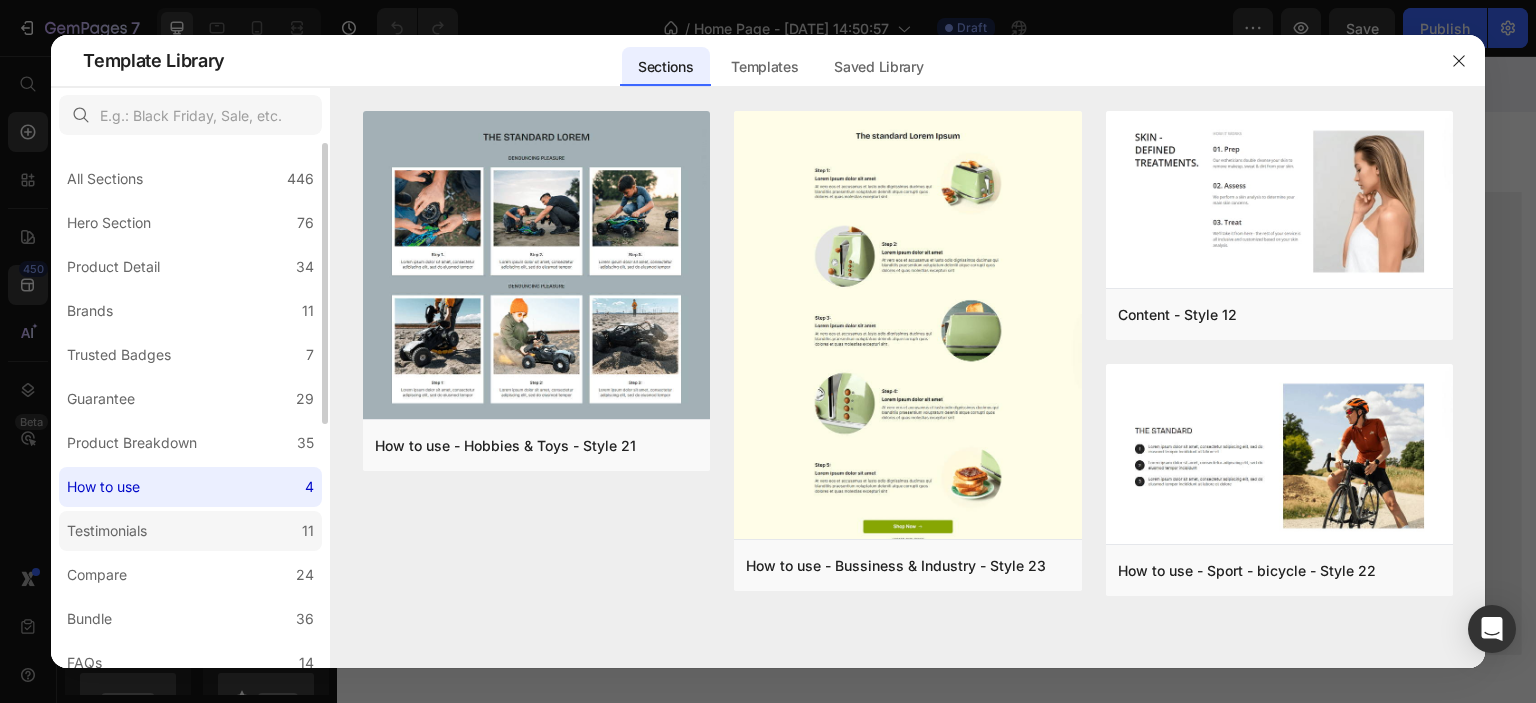 click on "Testimonials 11" 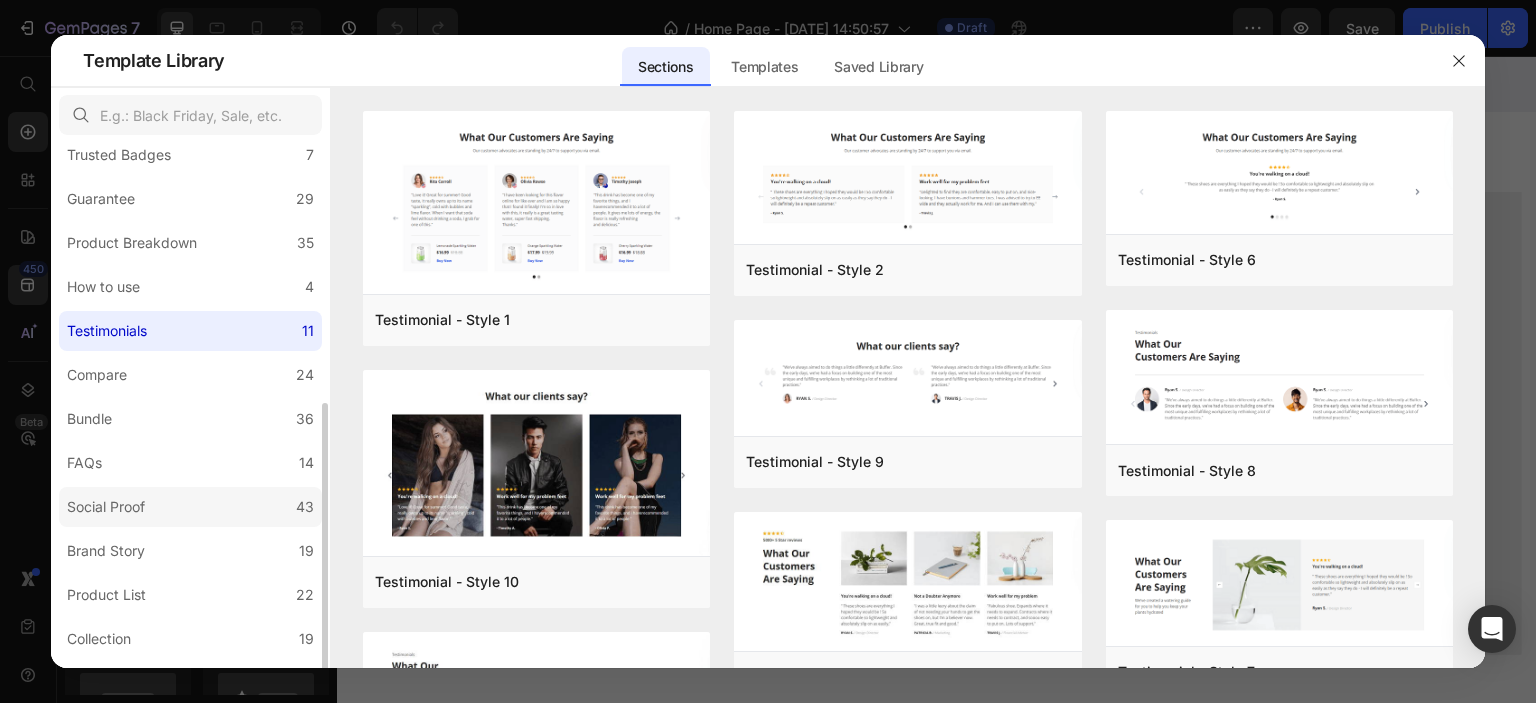 scroll, scrollTop: 300, scrollLeft: 0, axis: vertical 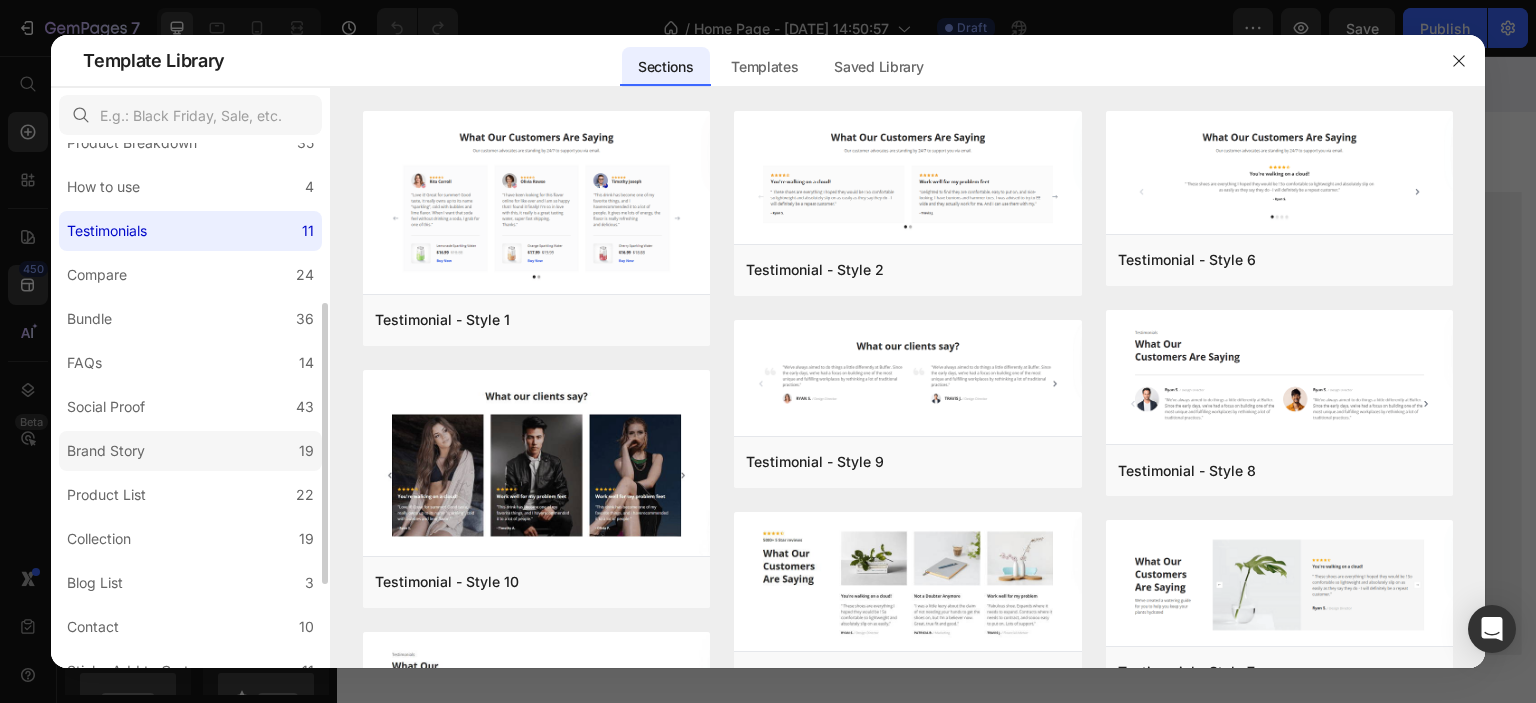click on "Brand Story 19" 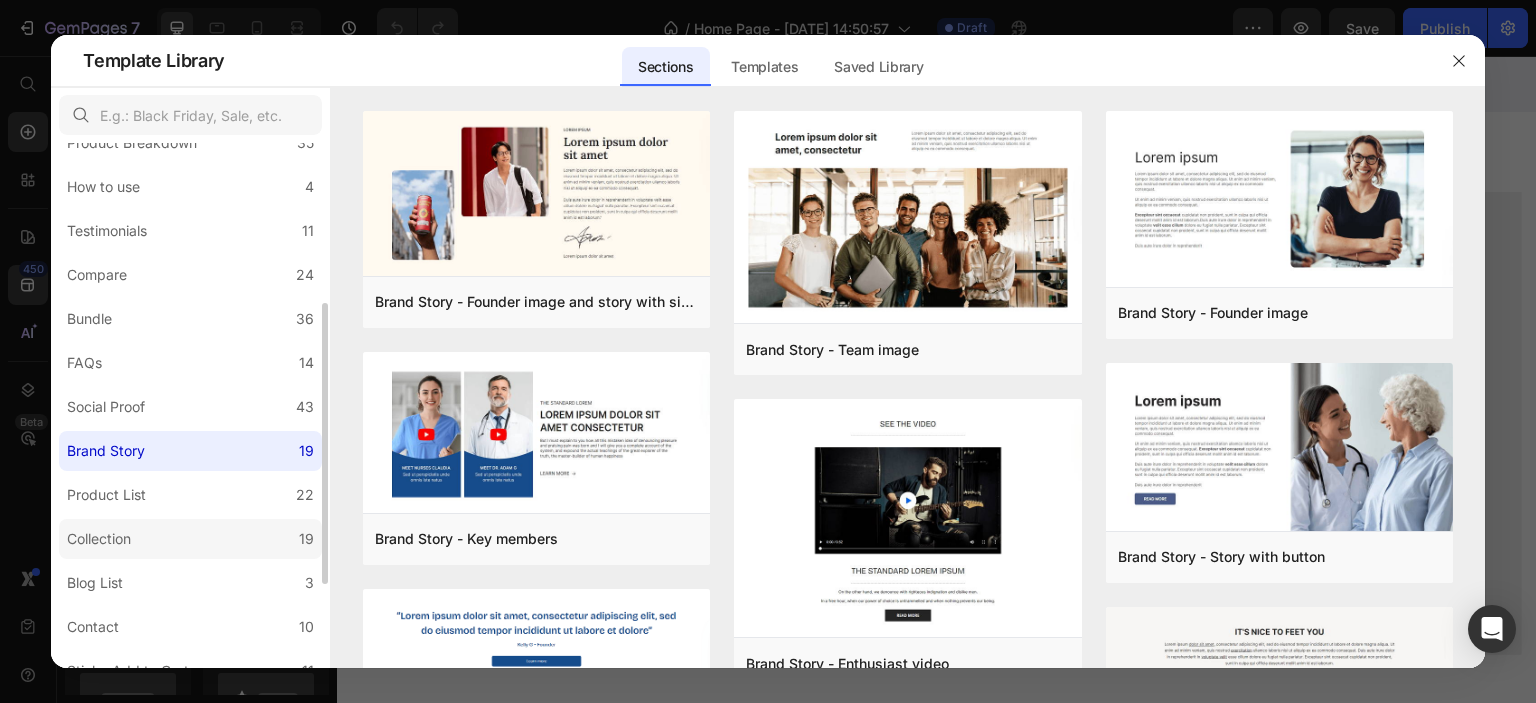 click on "Collection 19" 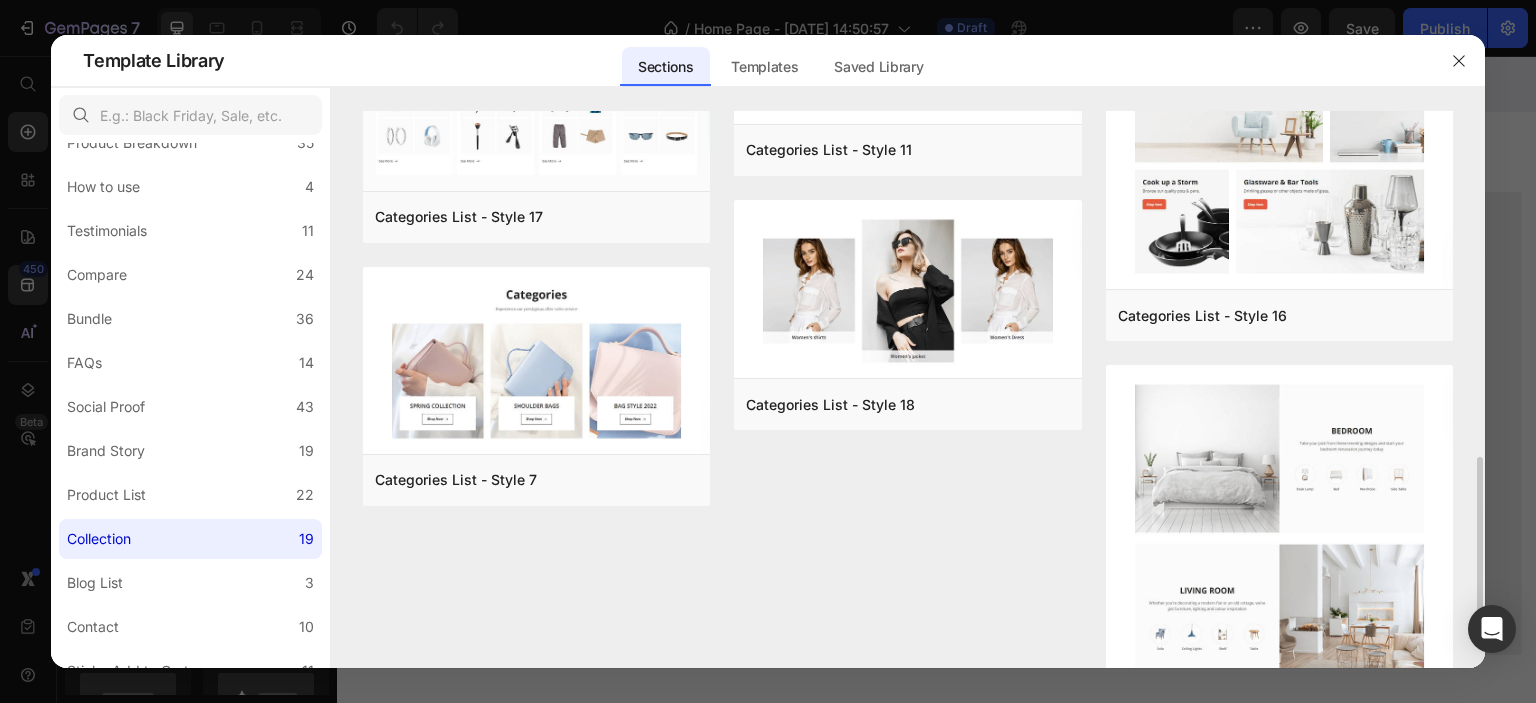 scroll, scrollTop: 900, scrollLeft: 0, axis: vertical 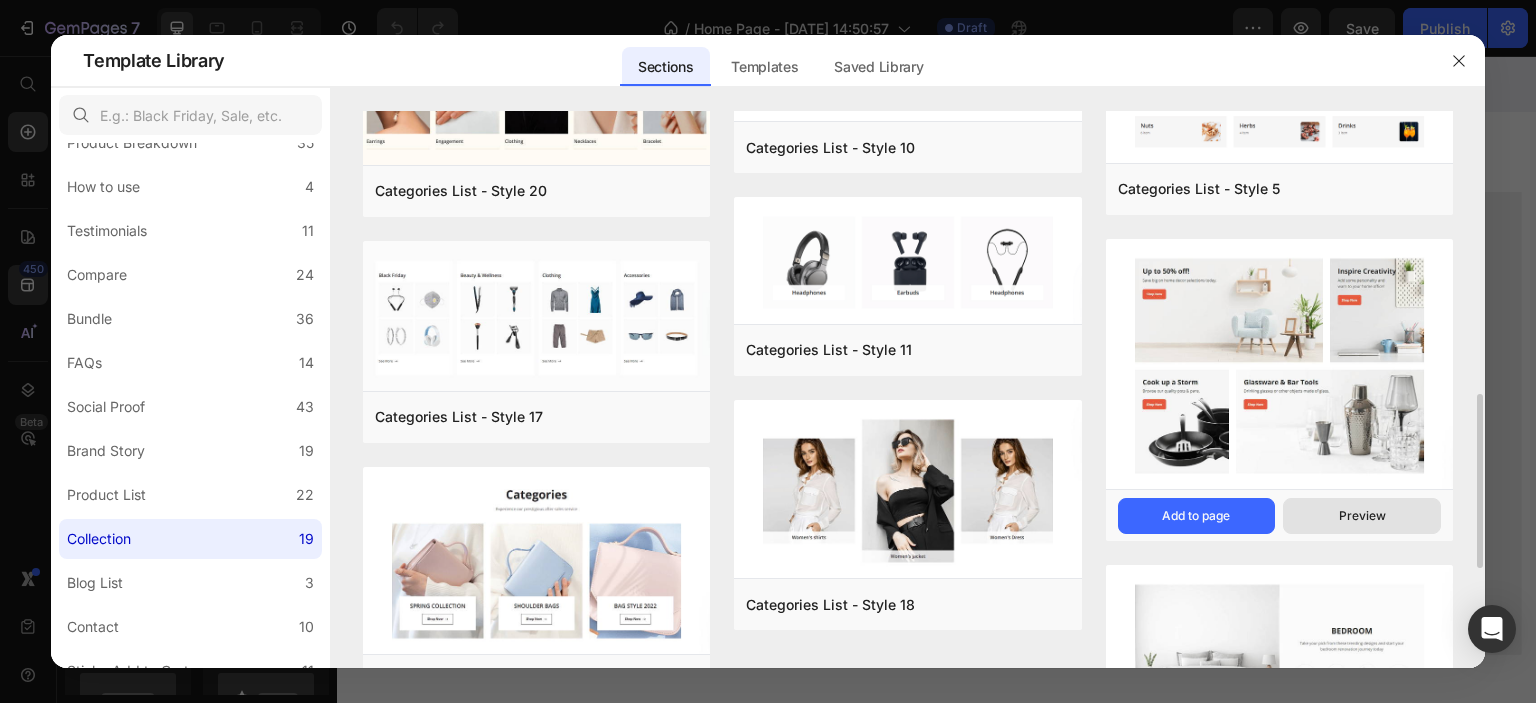 click on "Preview" at bounding box center (1362, 516) 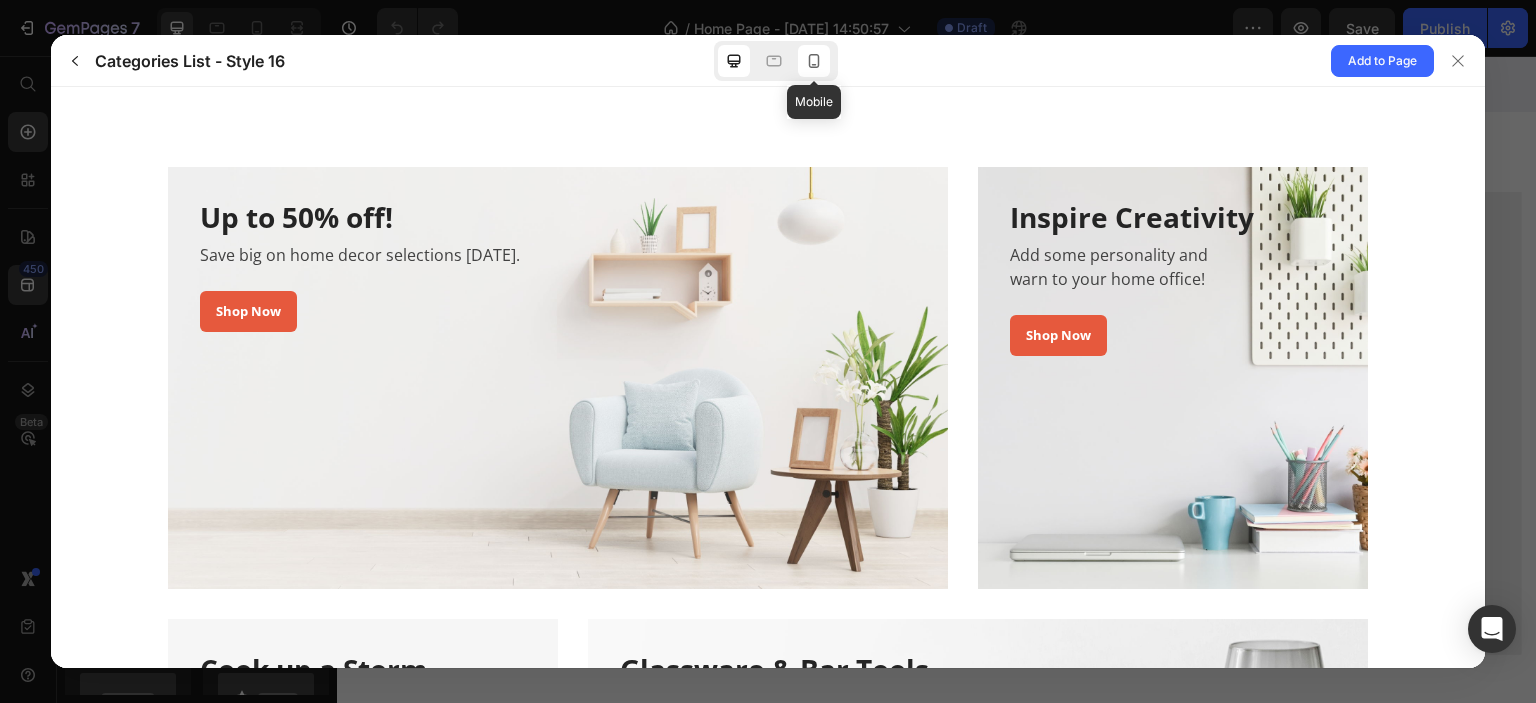 scroll, scrollTop: 0, scrollLeft: 0, axis: both 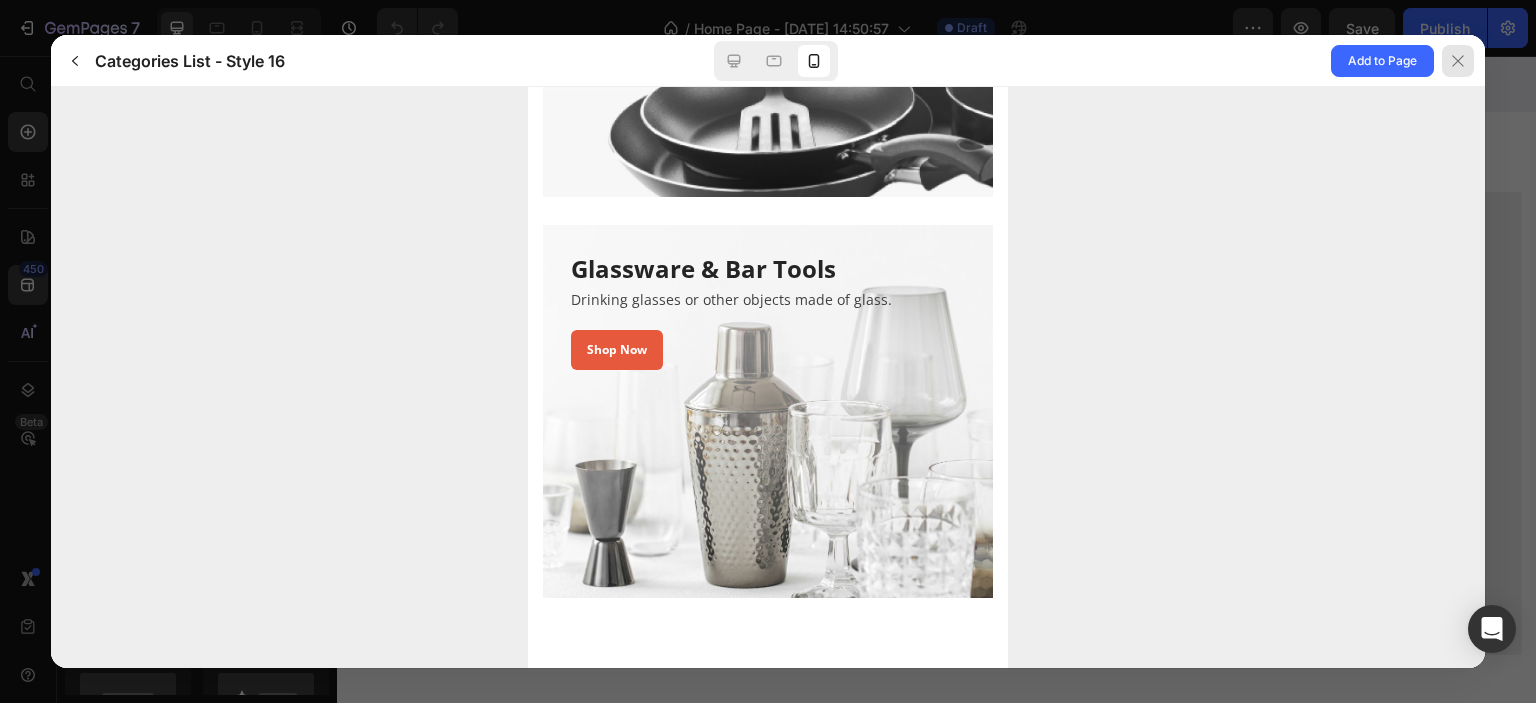 click 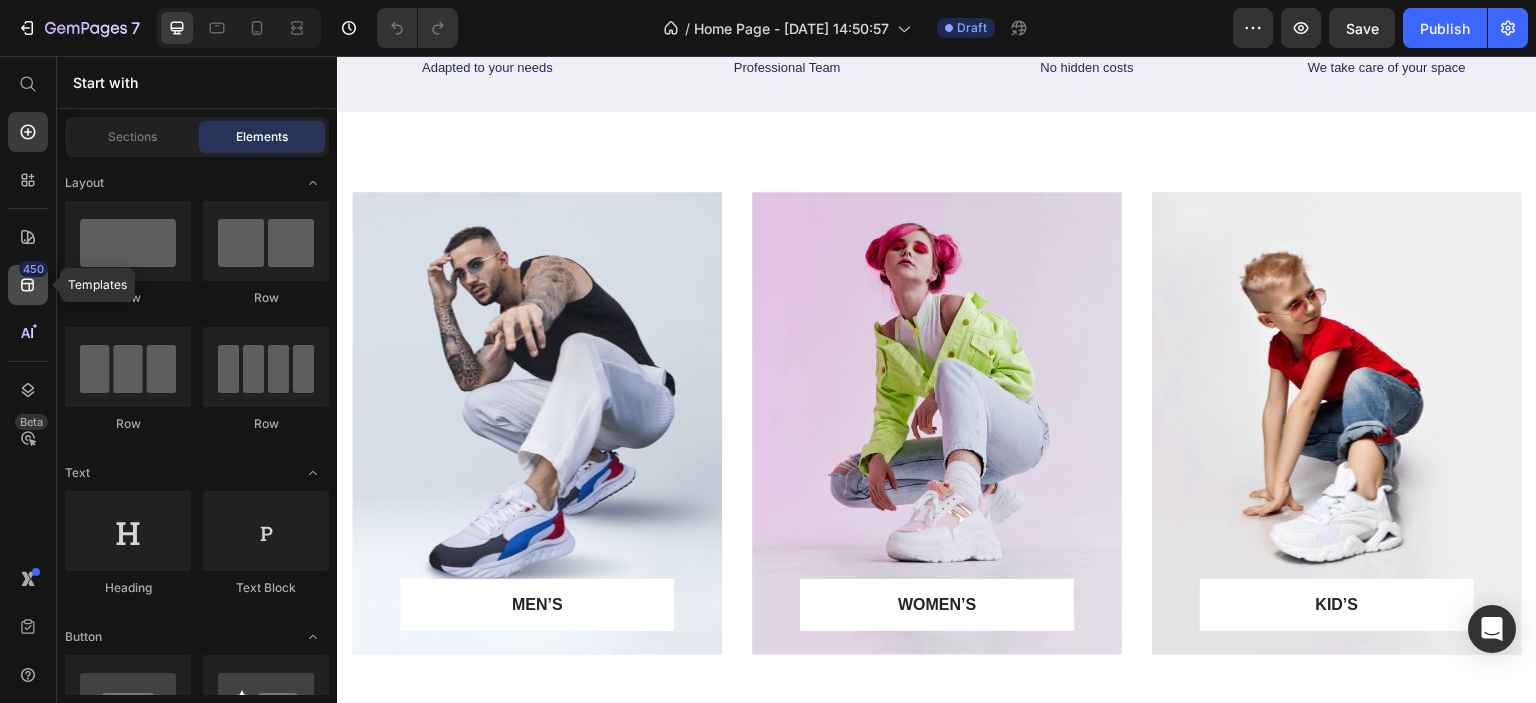 click 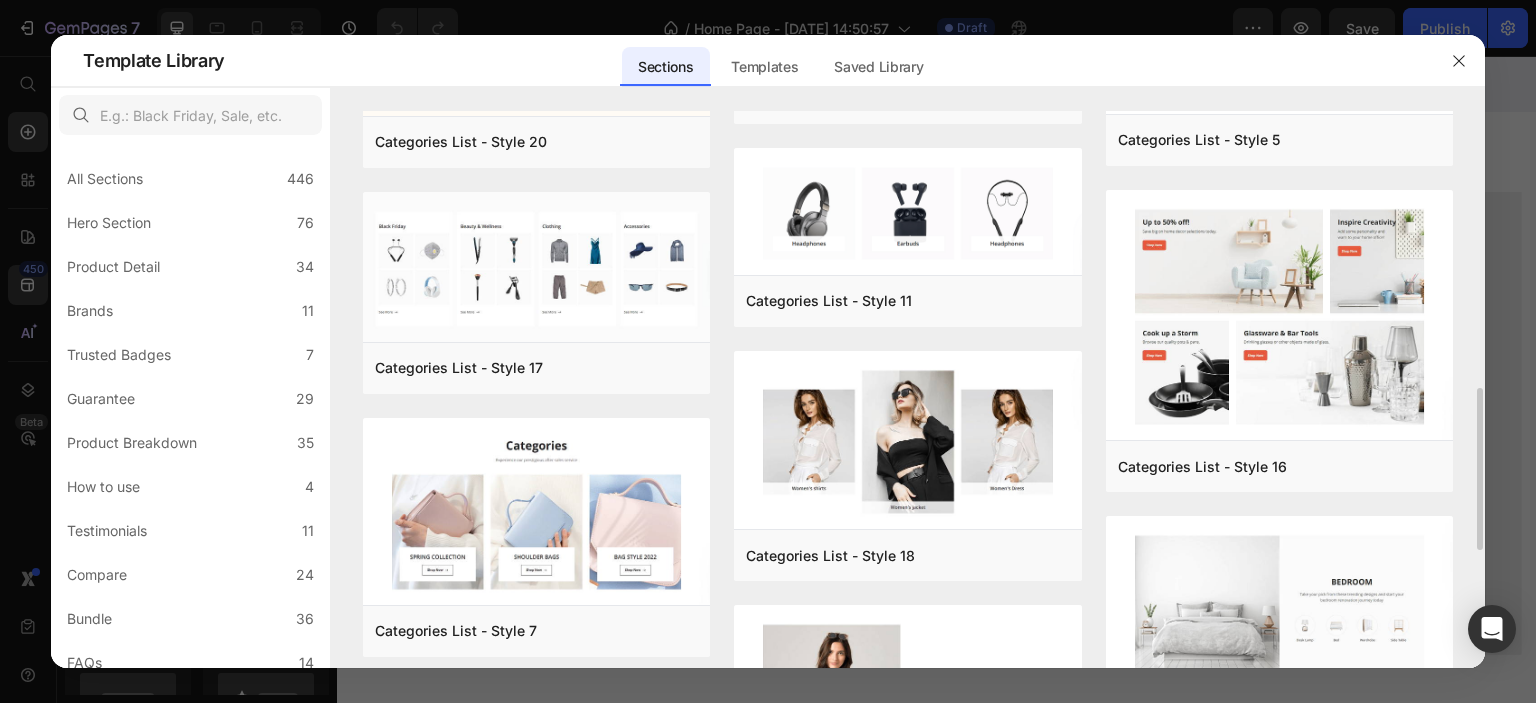 scroll, scrollTop: 749, scrollLeft: 0, axis: vertical 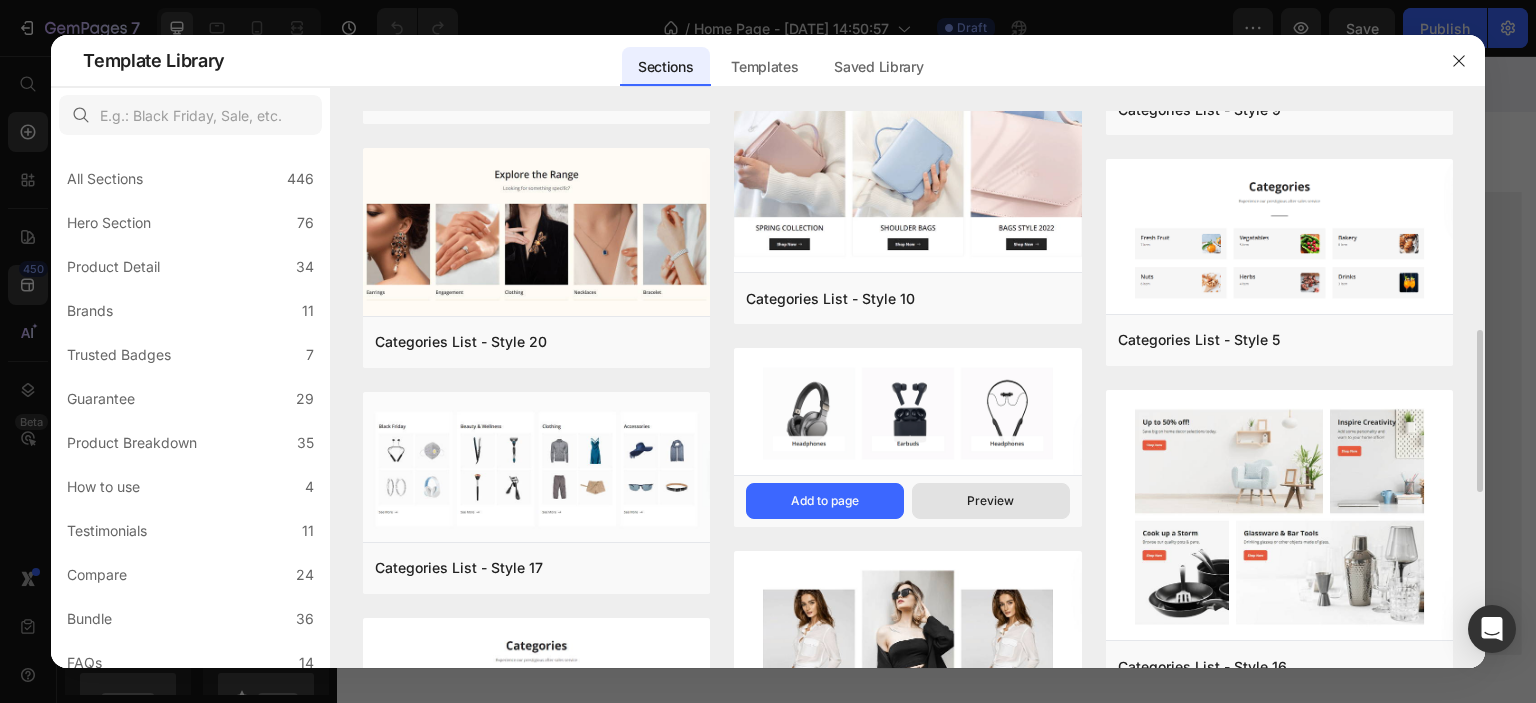click on "Preview" at bounding box center [990, 501] 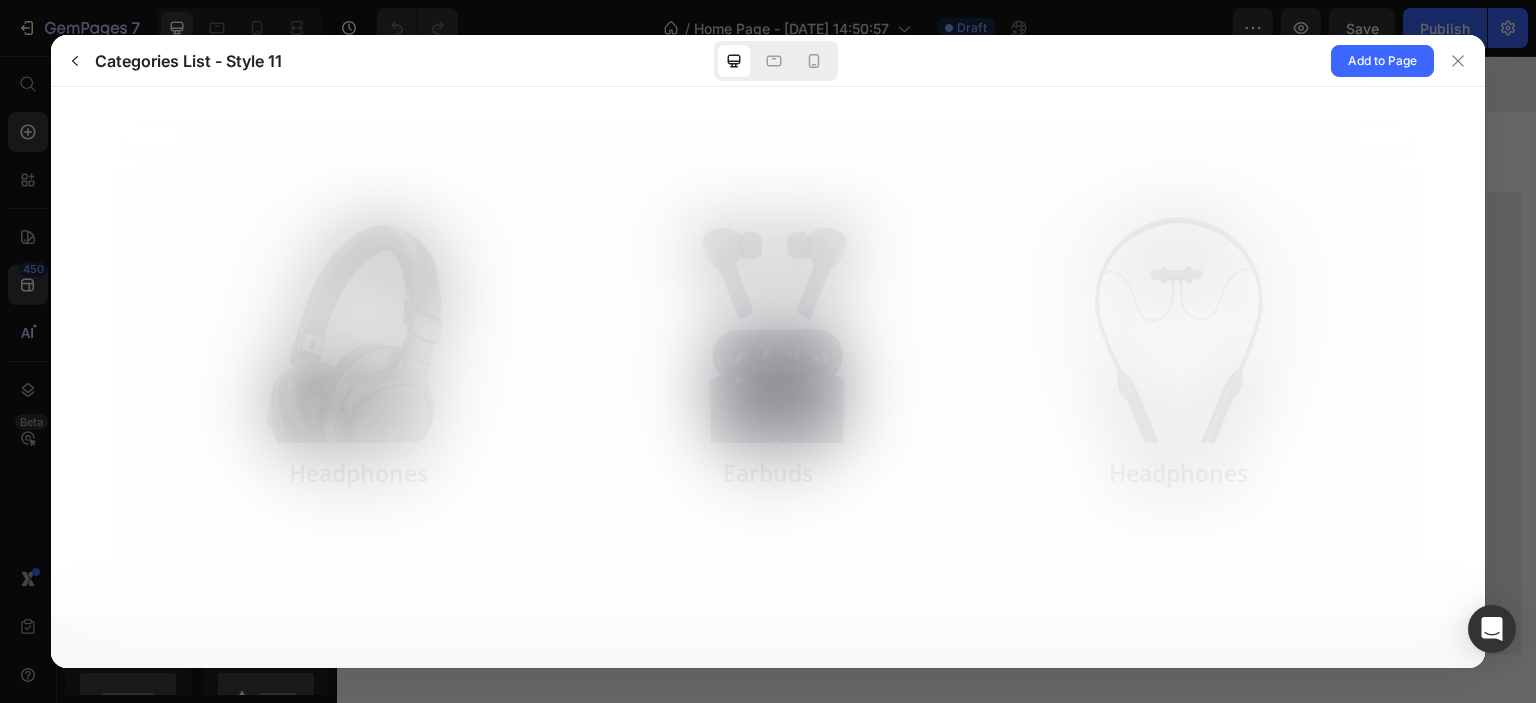 scroll, scrollTop: 0, scrollLeft: 0, axis: both 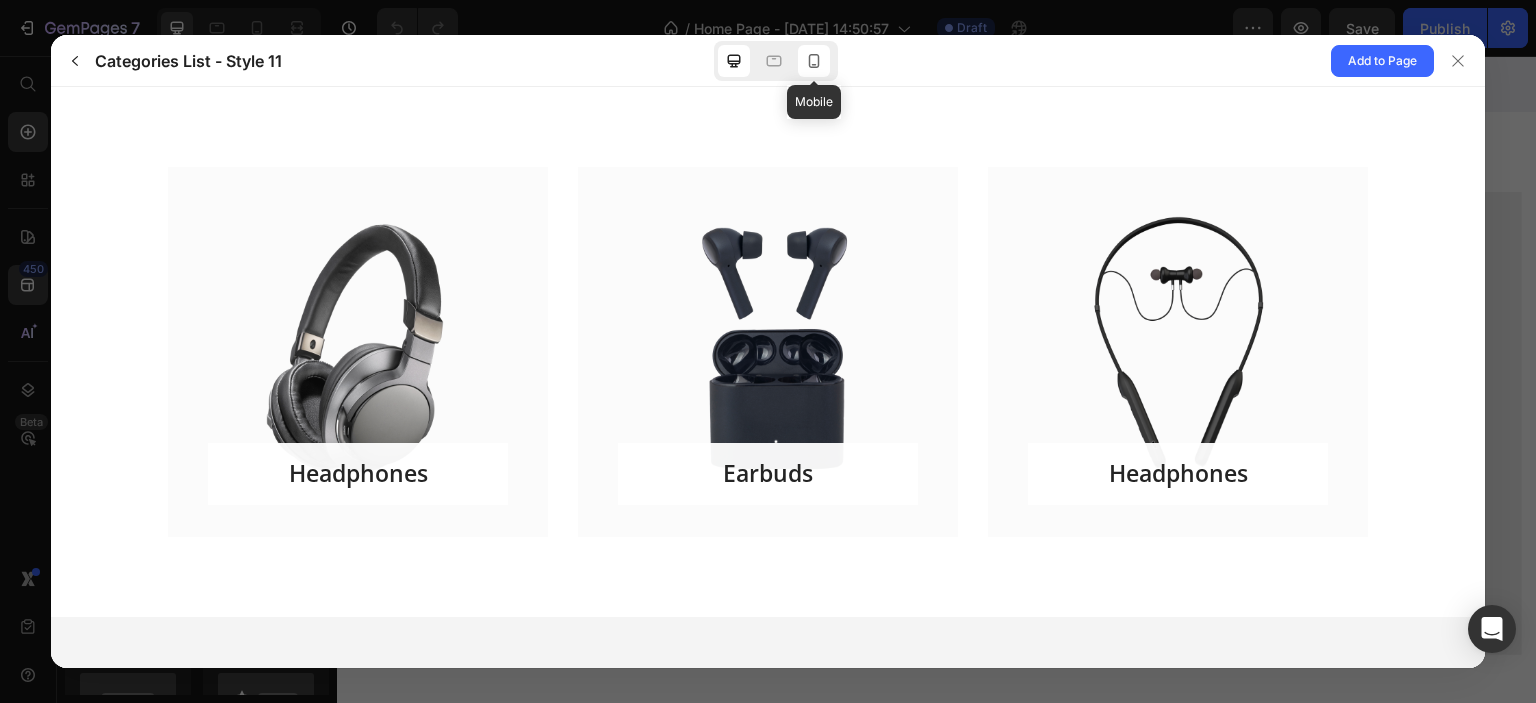 click 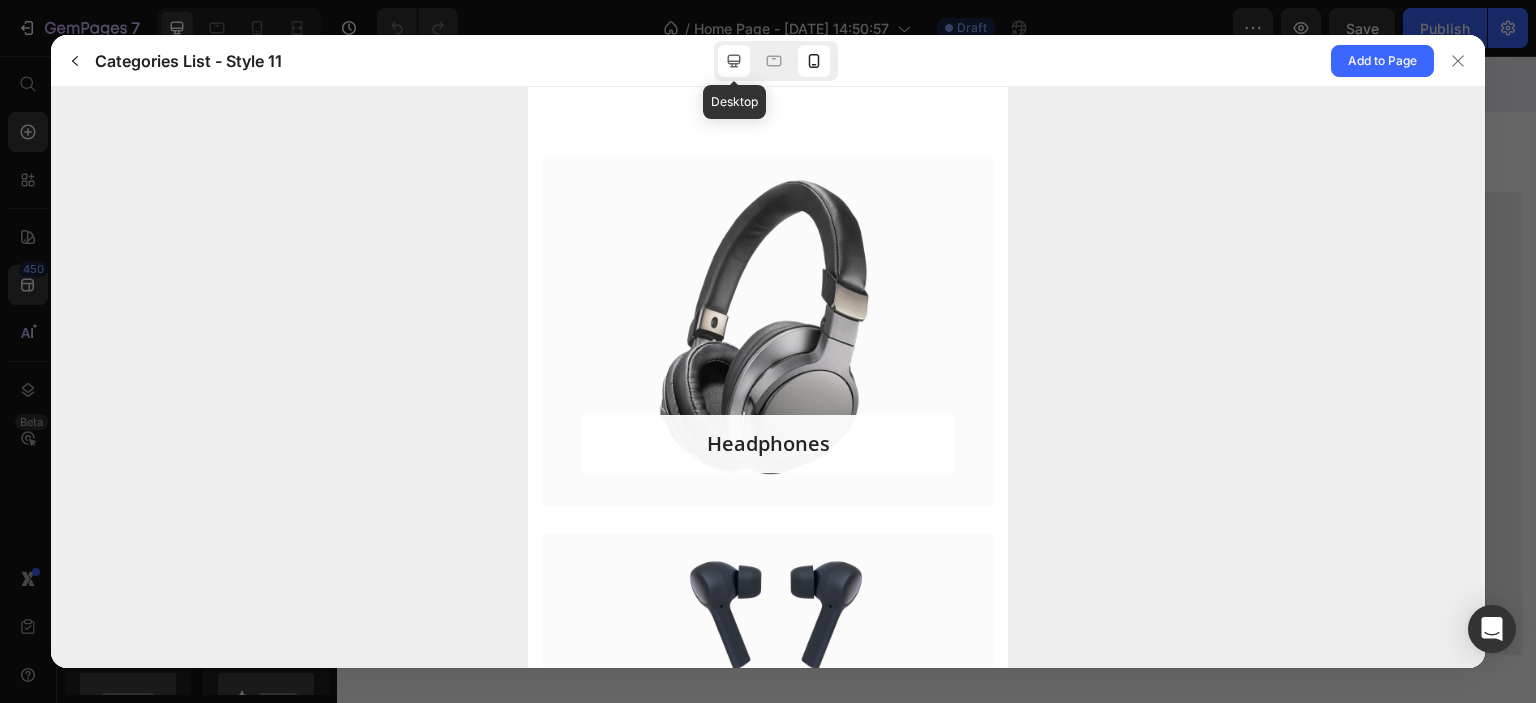 click 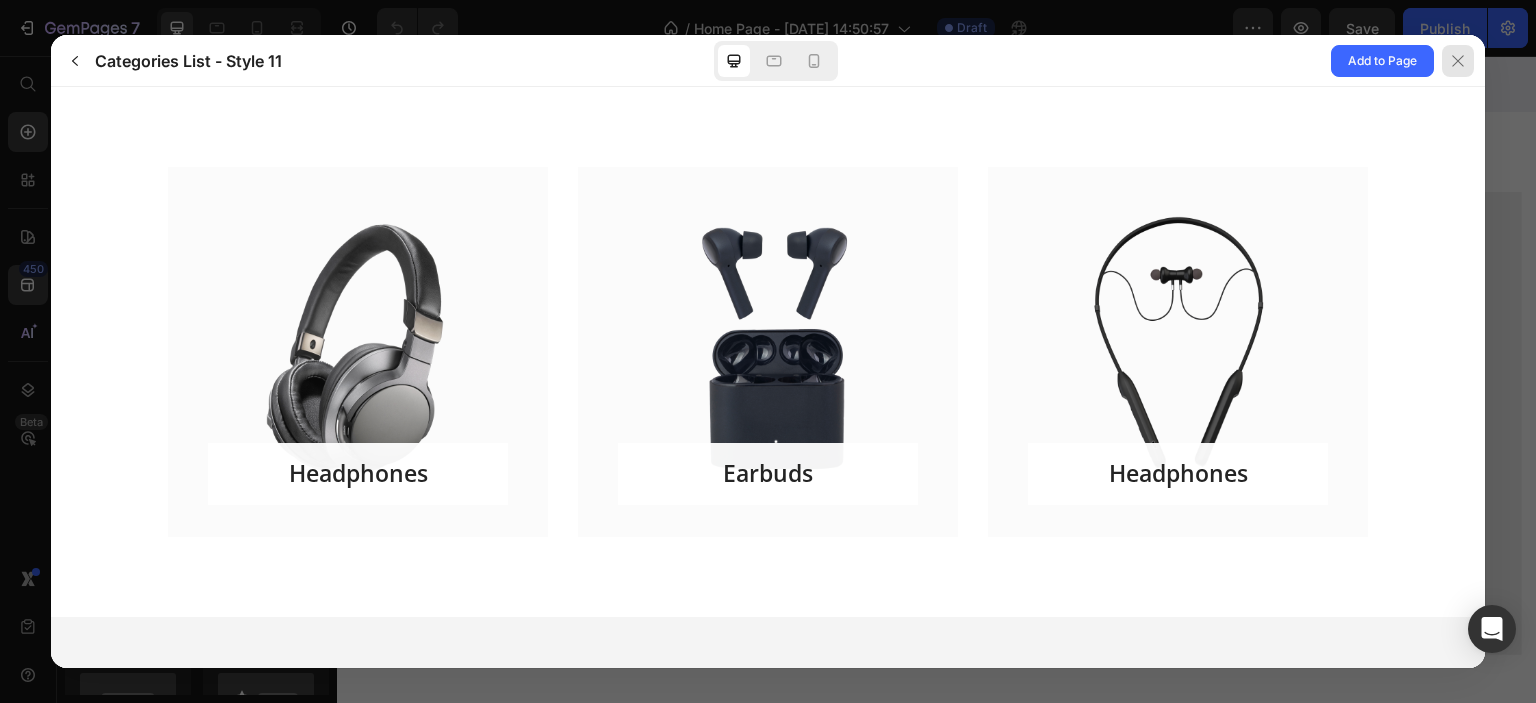 click 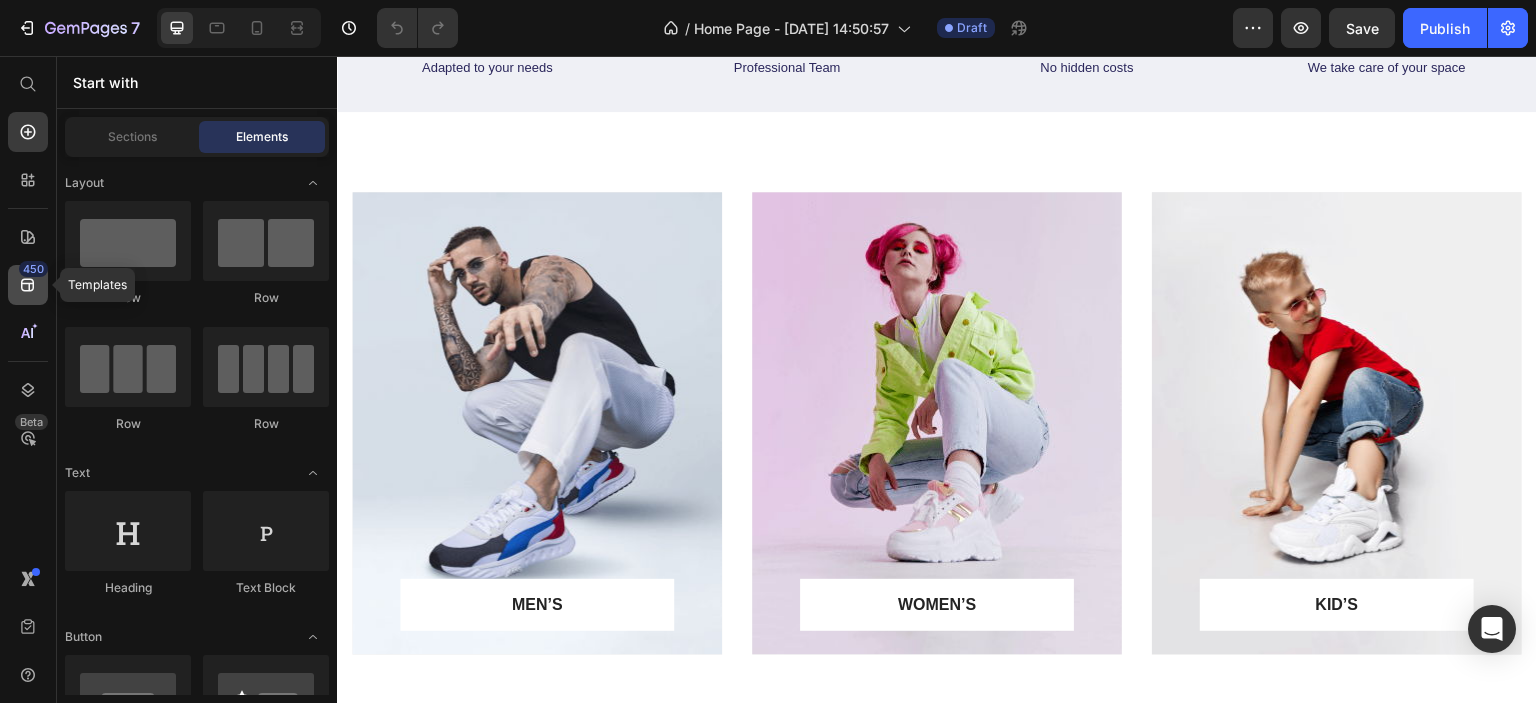 click on "450" 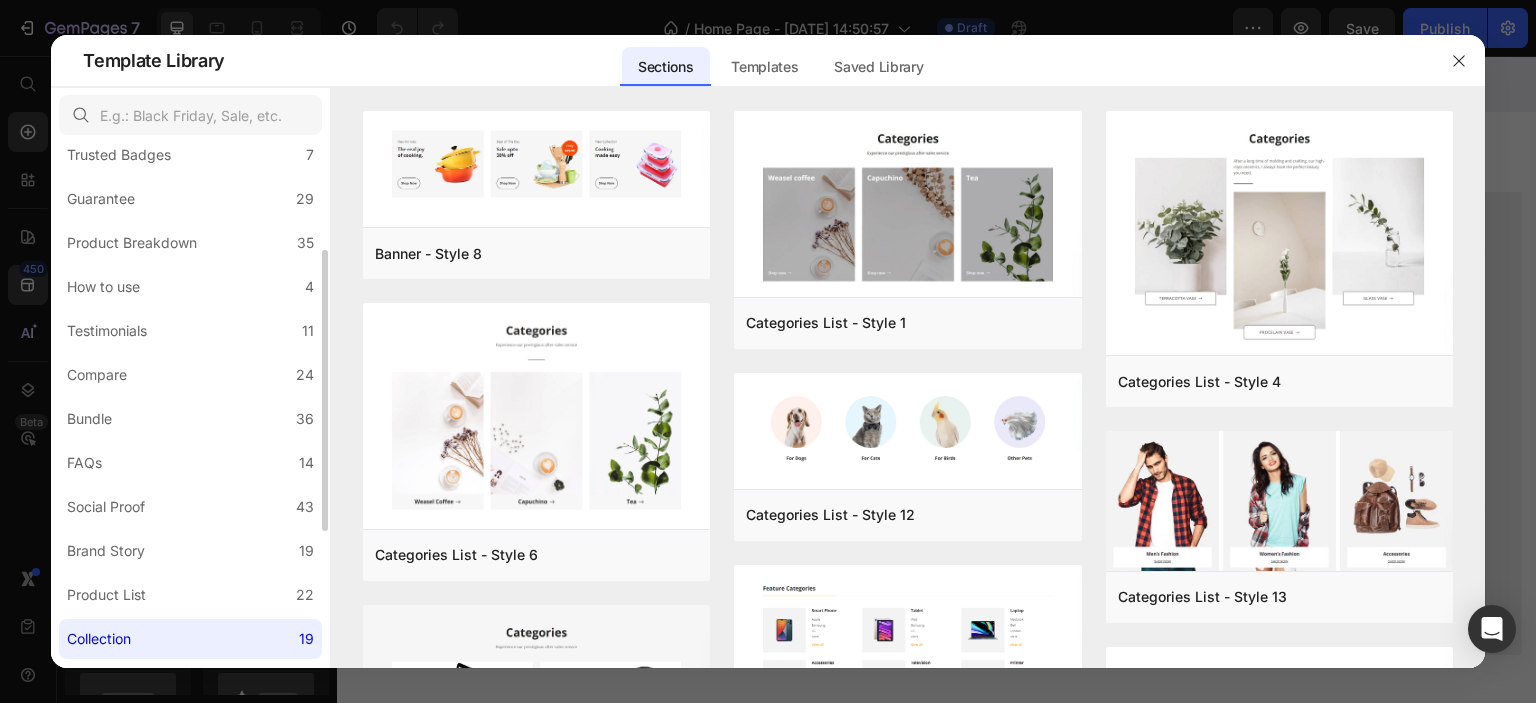 scroll, scrollTop: 455, scrollLeft: 0, axis: vertical 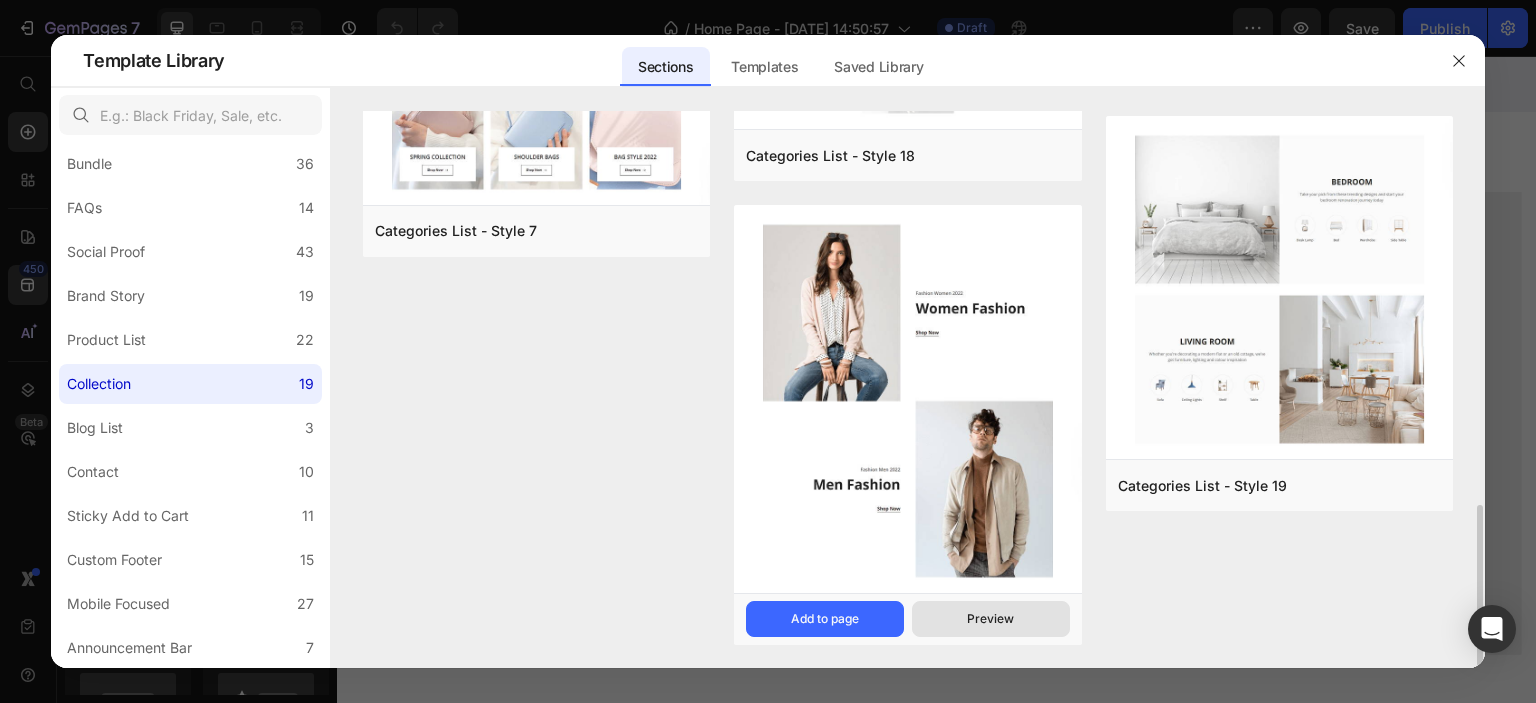 click on "Preview" at bounding box center (990, 619) 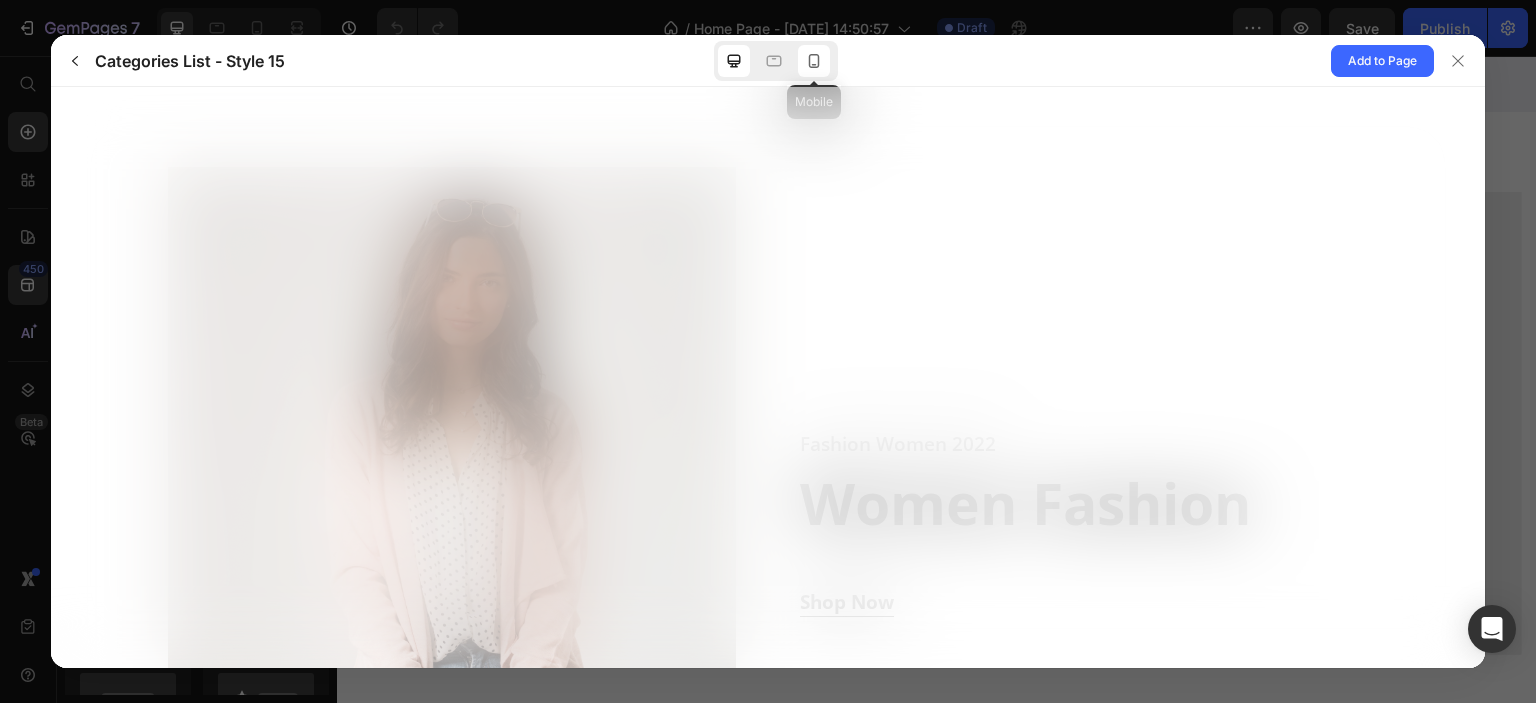 scroll, scrollTop: 0, scrollLeft: 0, axis: both 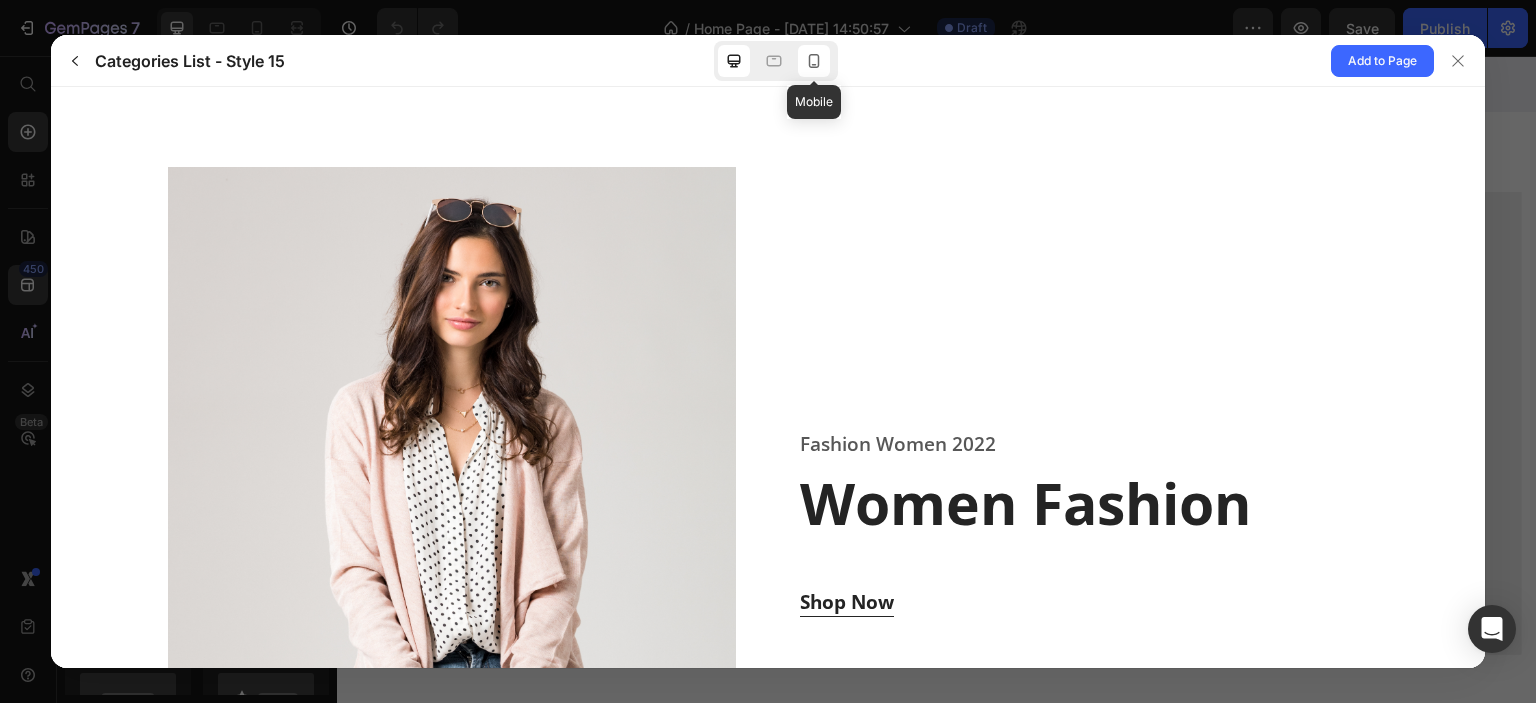 click 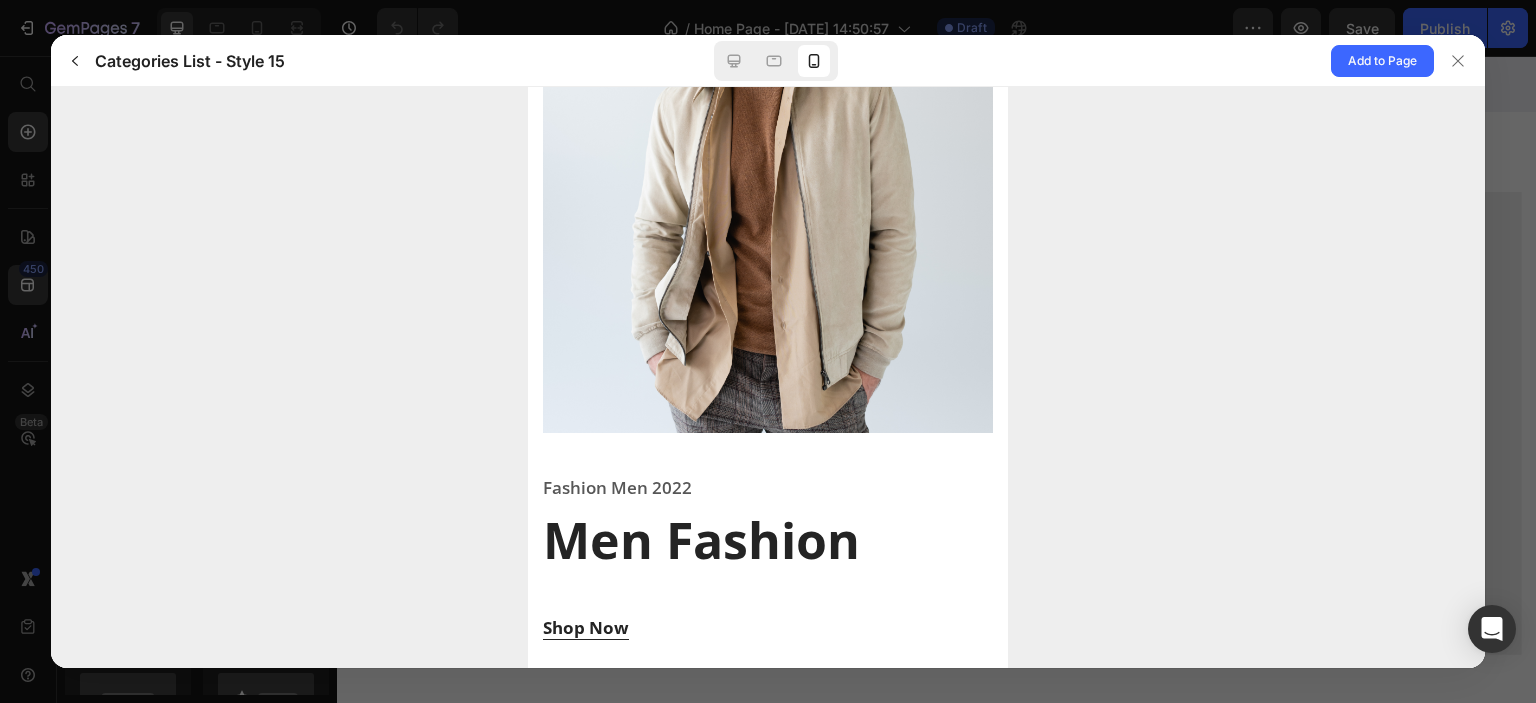 scroll, scrollTop: 1107, scrollLeft: 0, axis: vertical 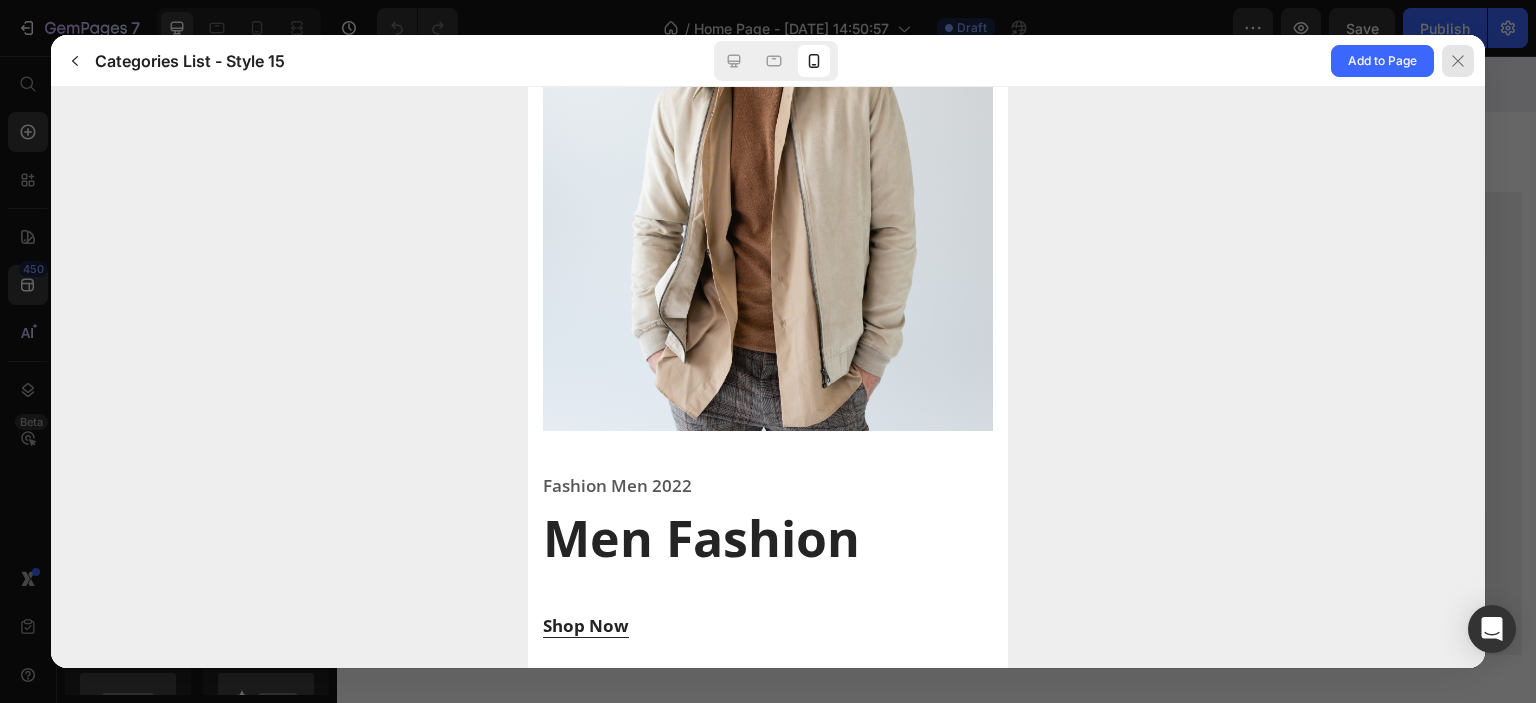 click 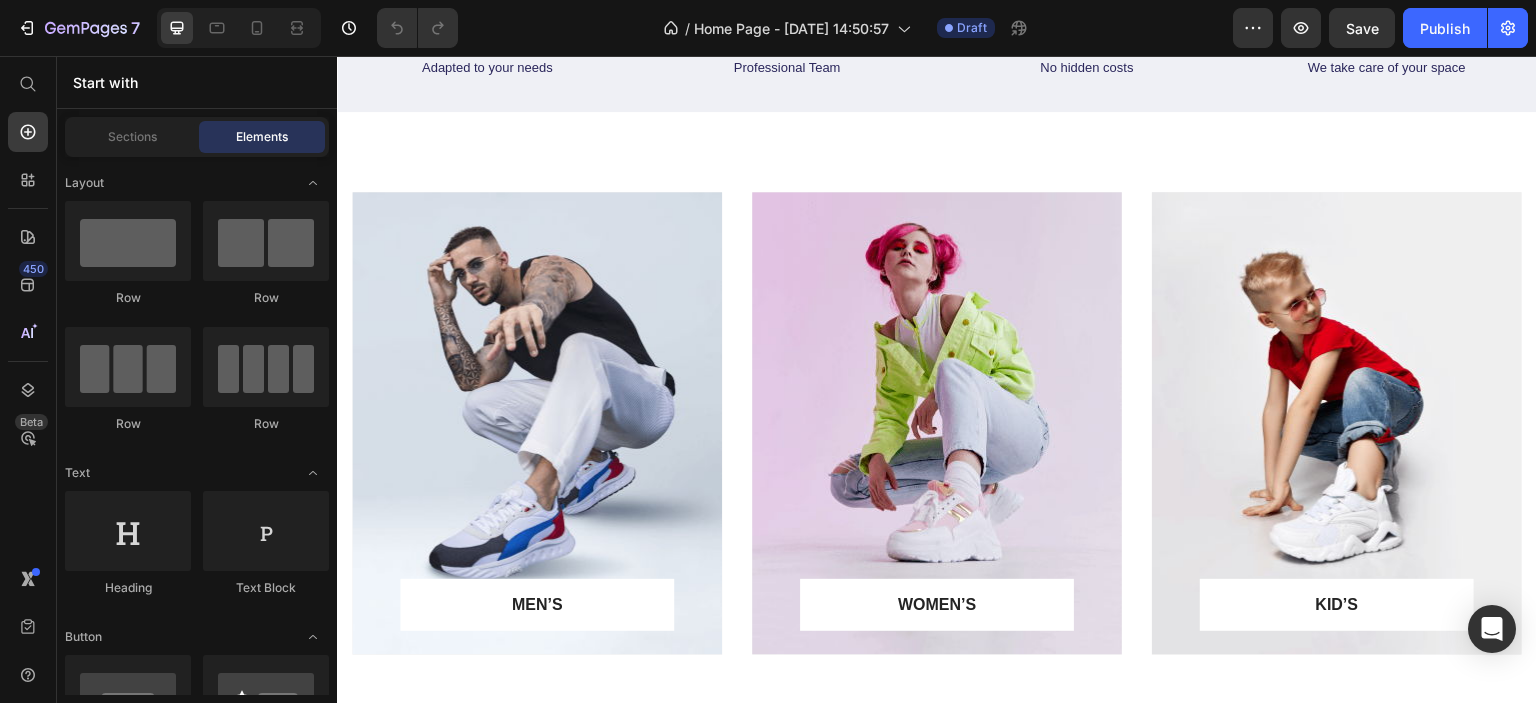 click on "450 Beta" at bounding box center (28, 311) 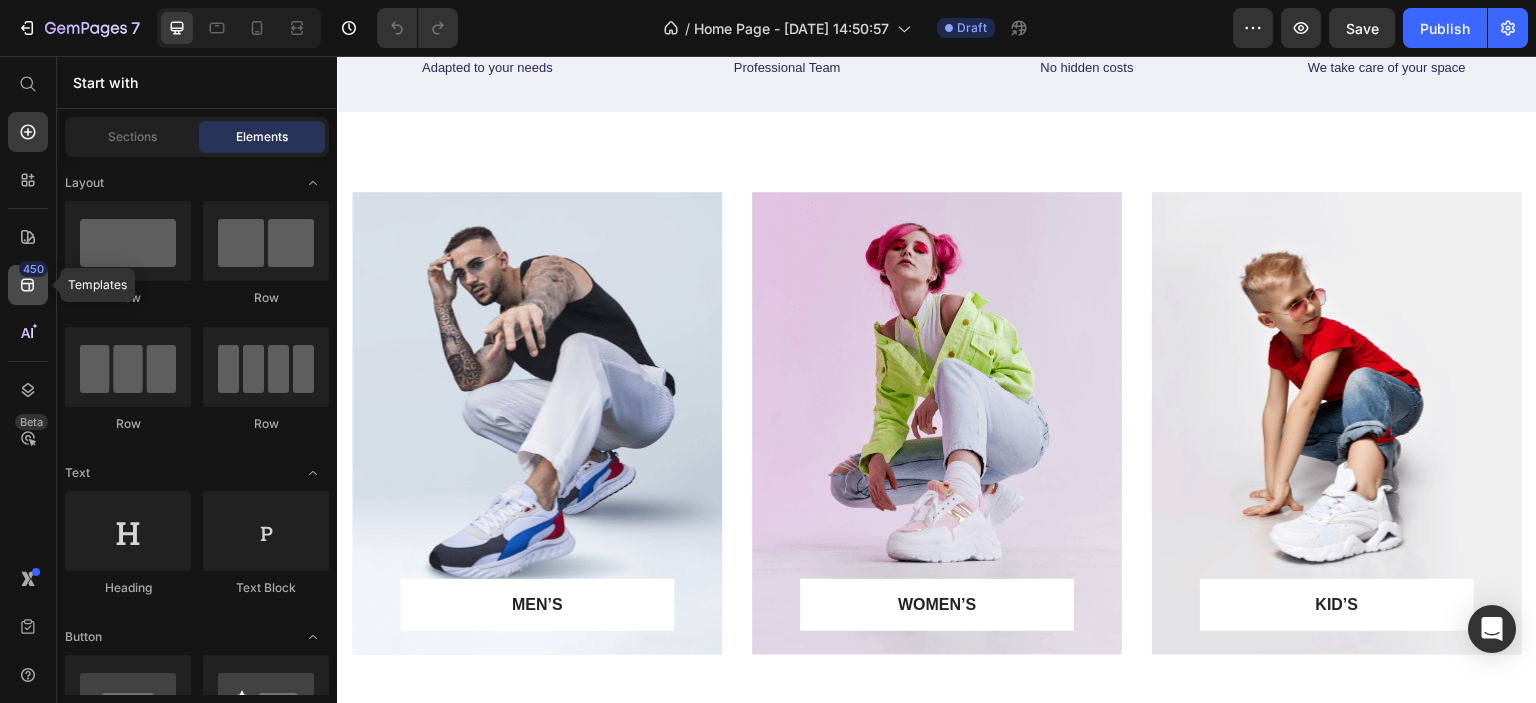 click 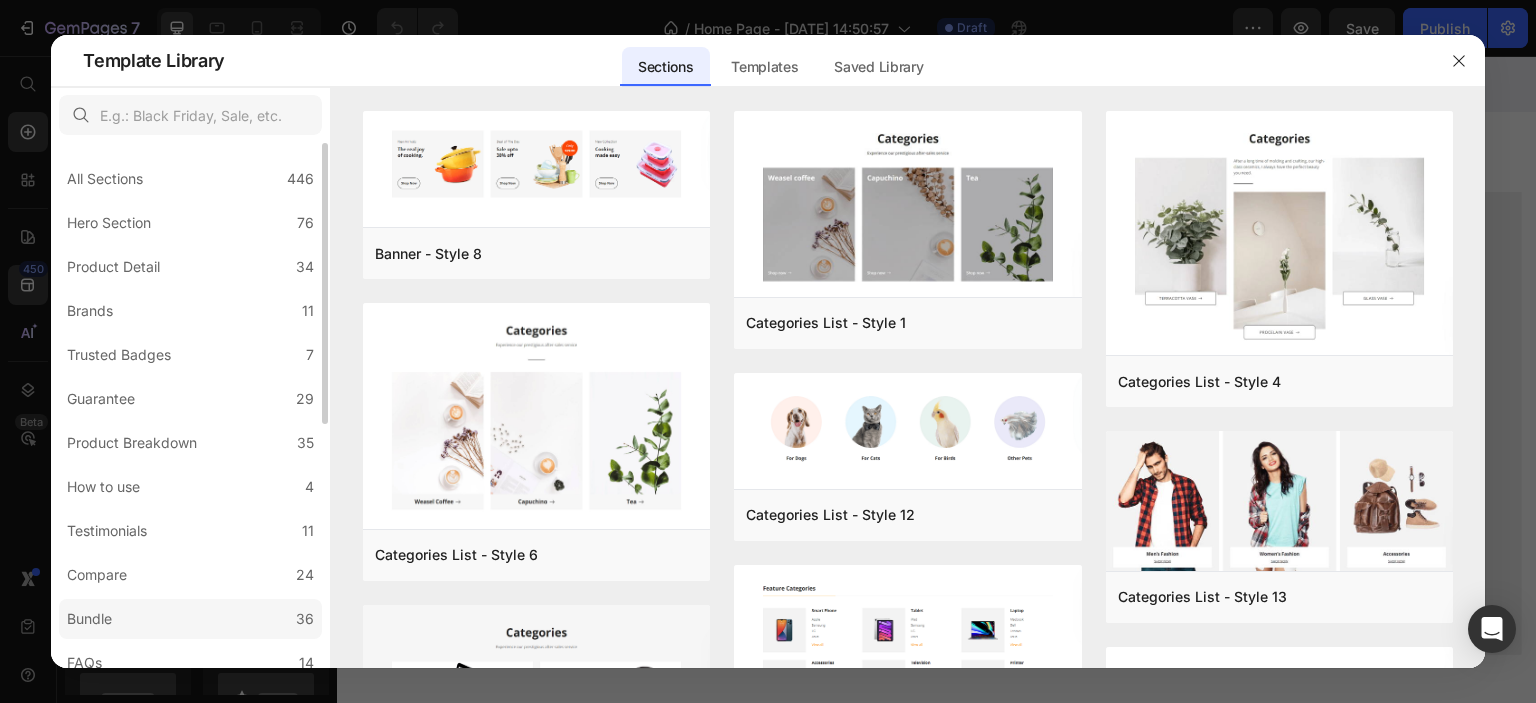 scroll, scrollTop: 455, scrollLeft: 0, axis: vertical 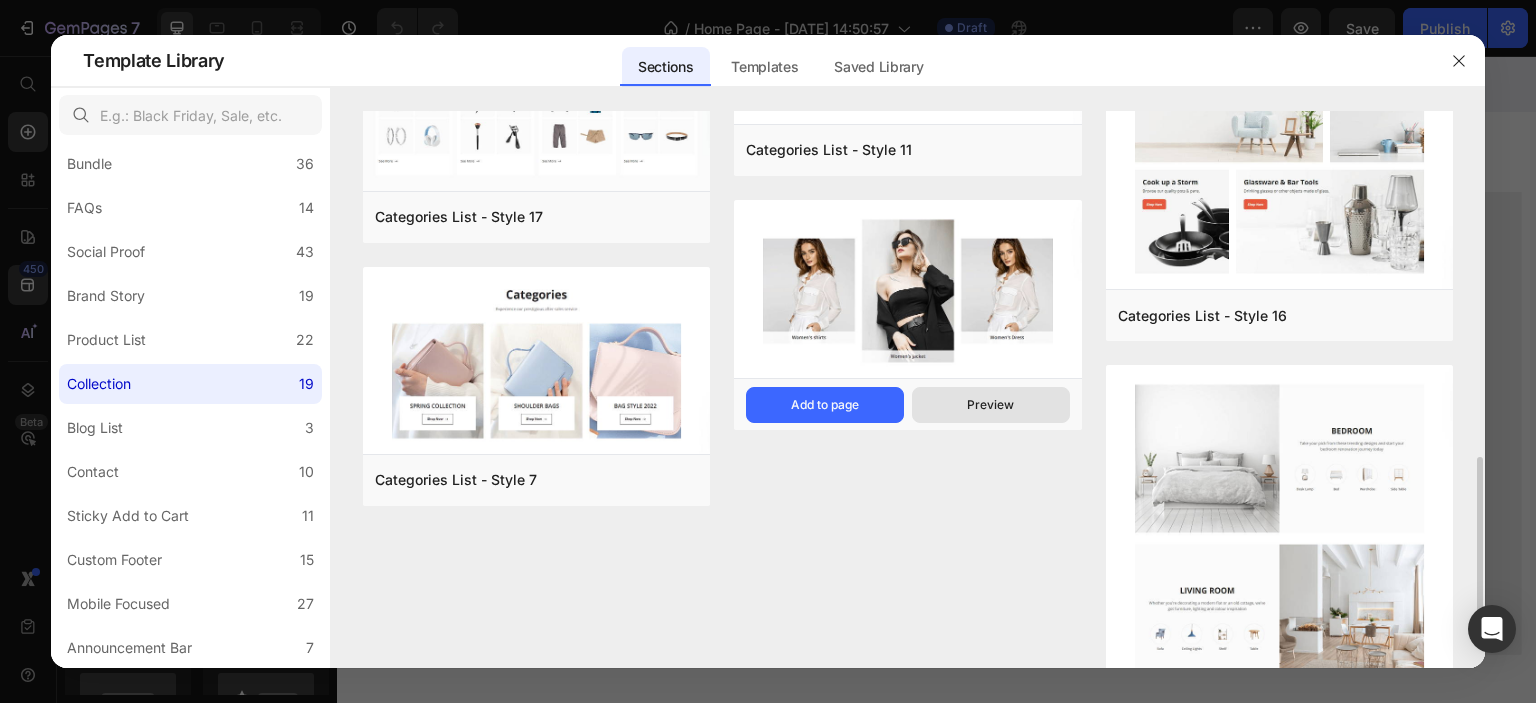 click on "Preview" at bounding box center [990, 405] 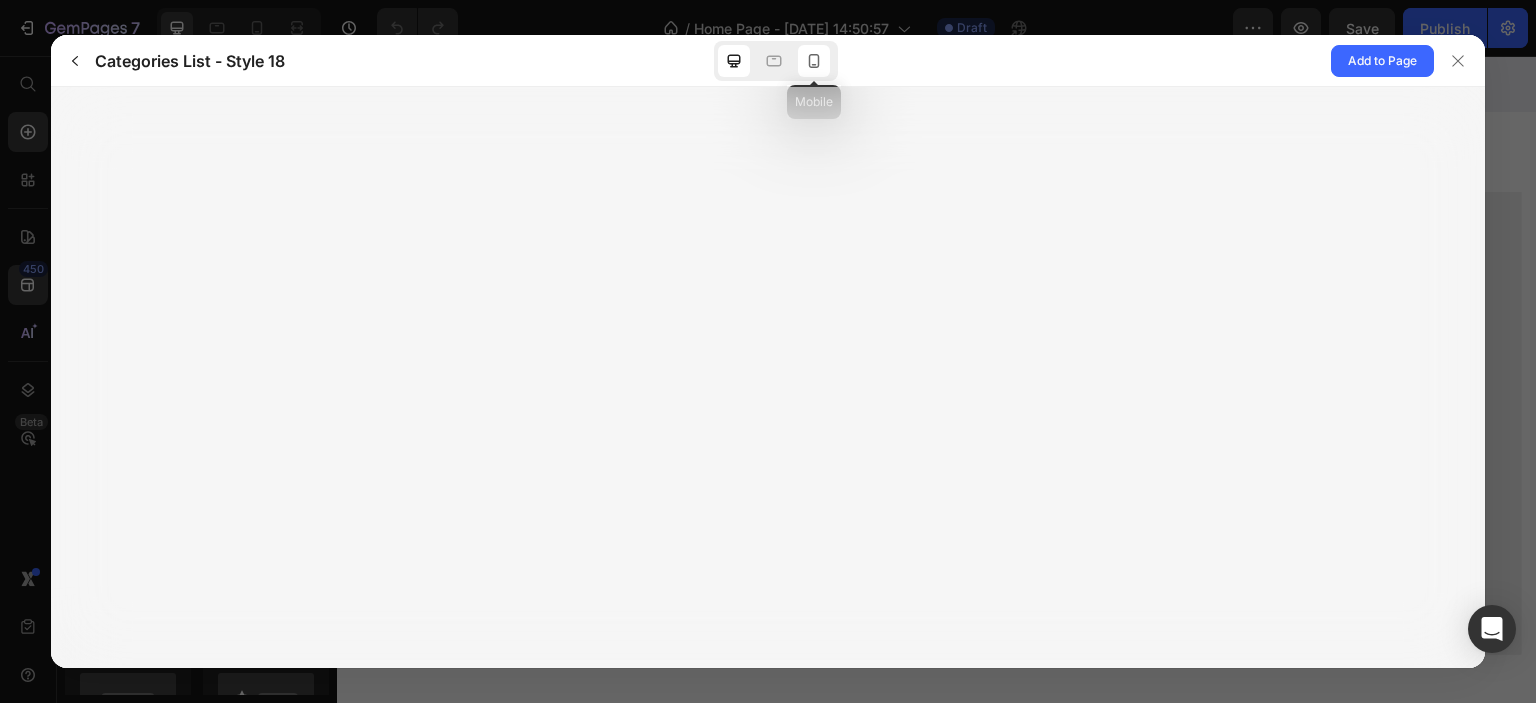 click 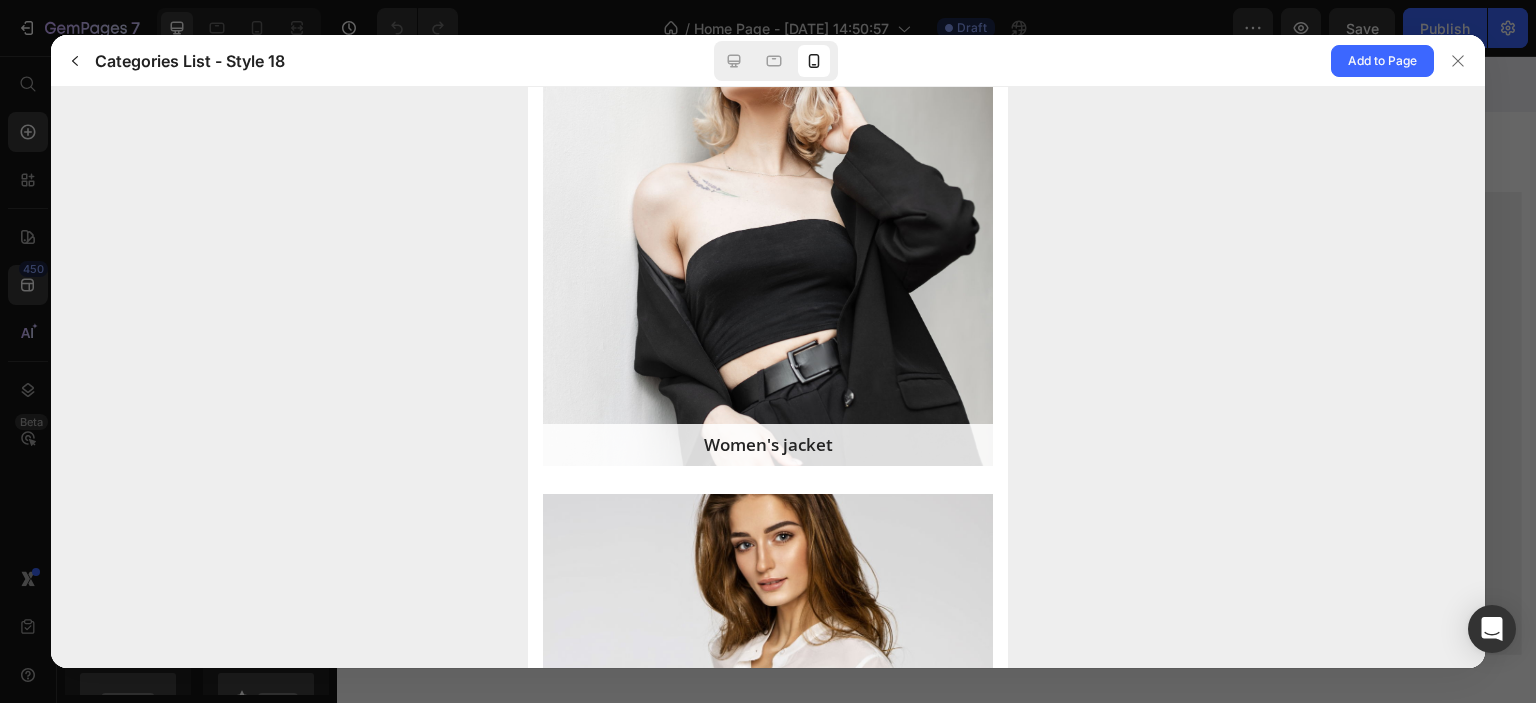 scroll, scrollTop: 0, scrollLeft: 0, axis: both 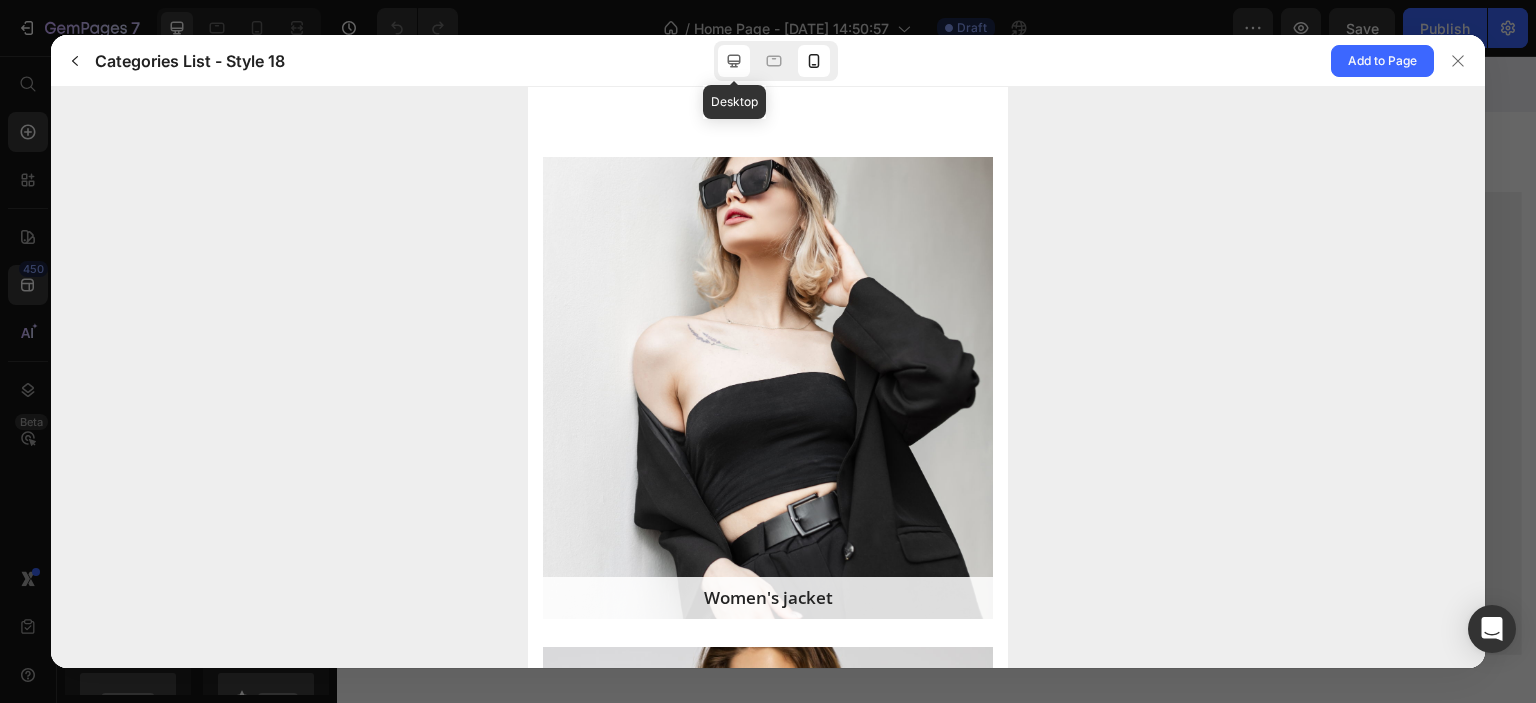 click 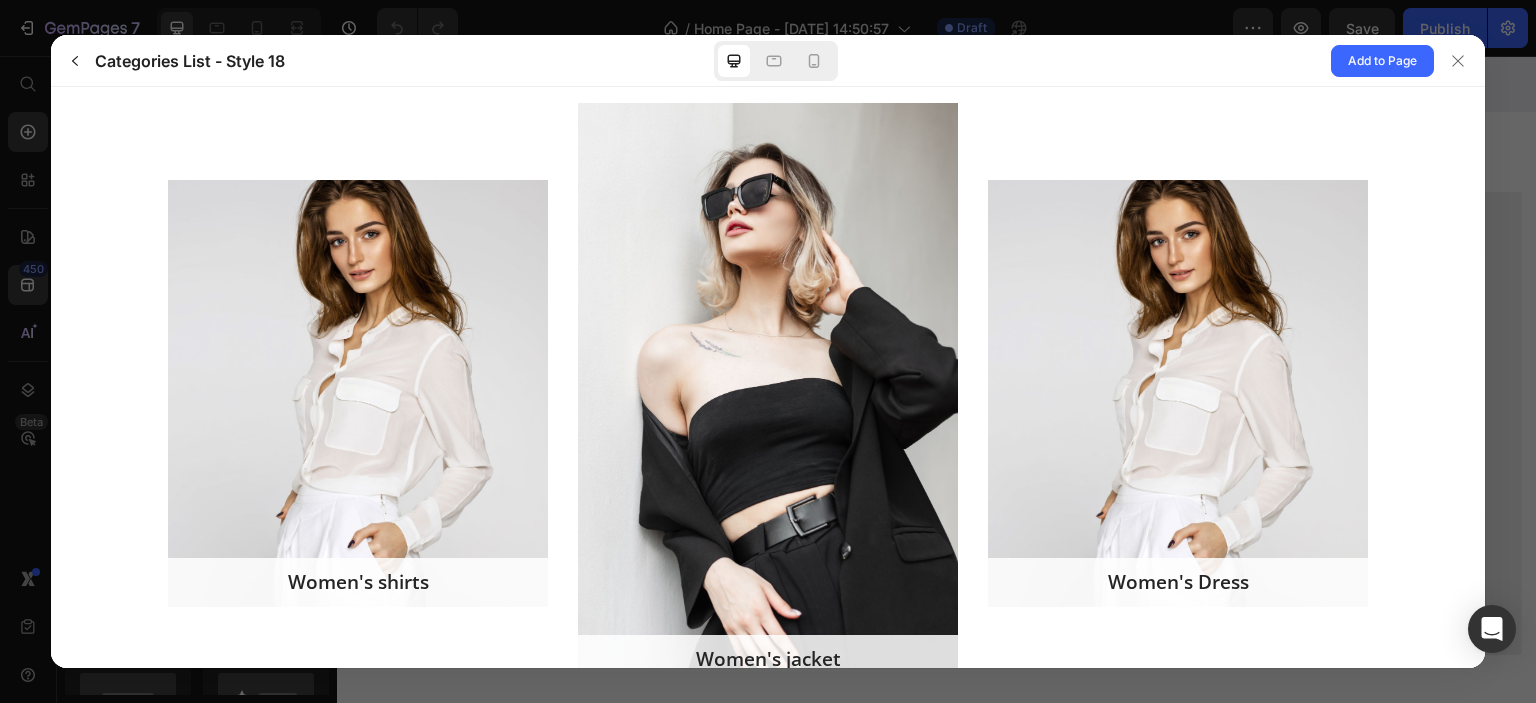 scroll, scrollTop: 0, scrollLeft: 0, axis: both 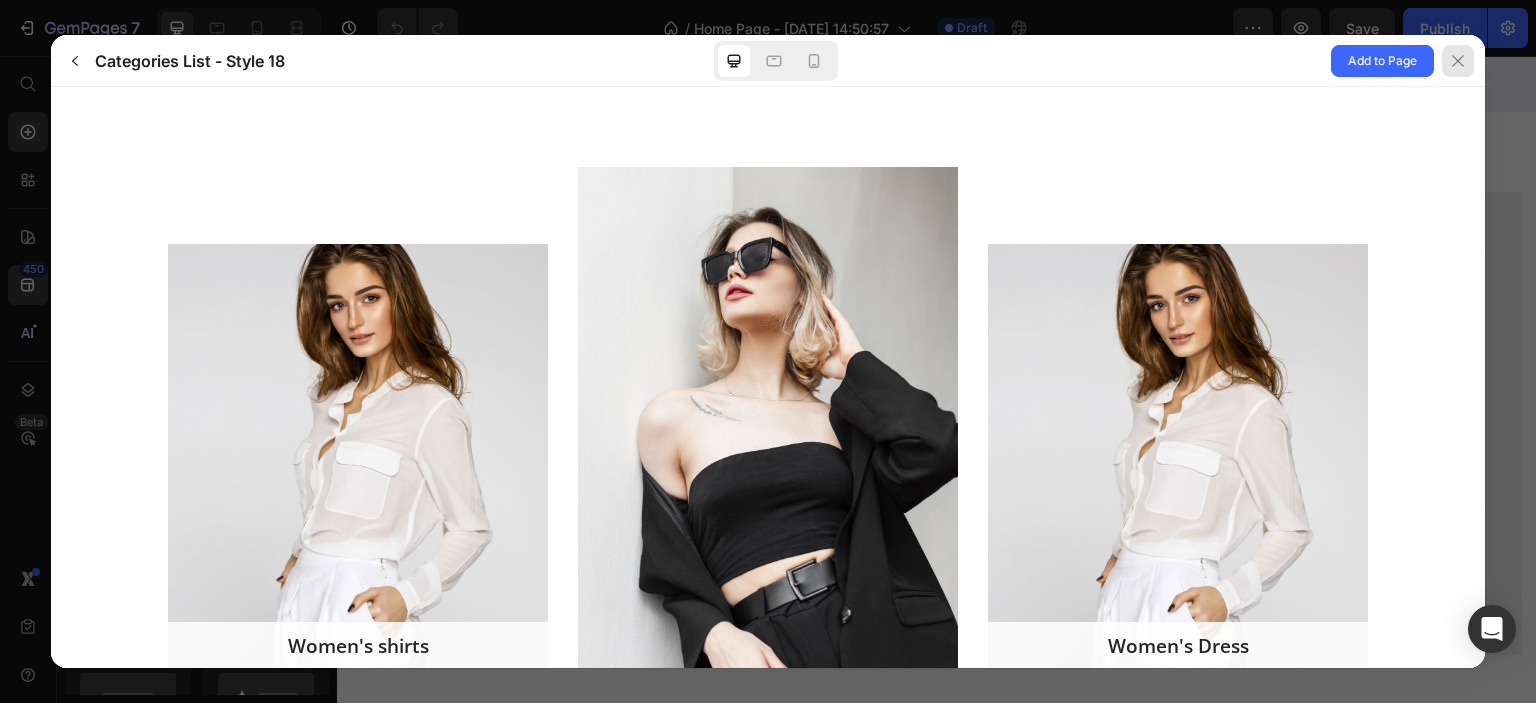 click 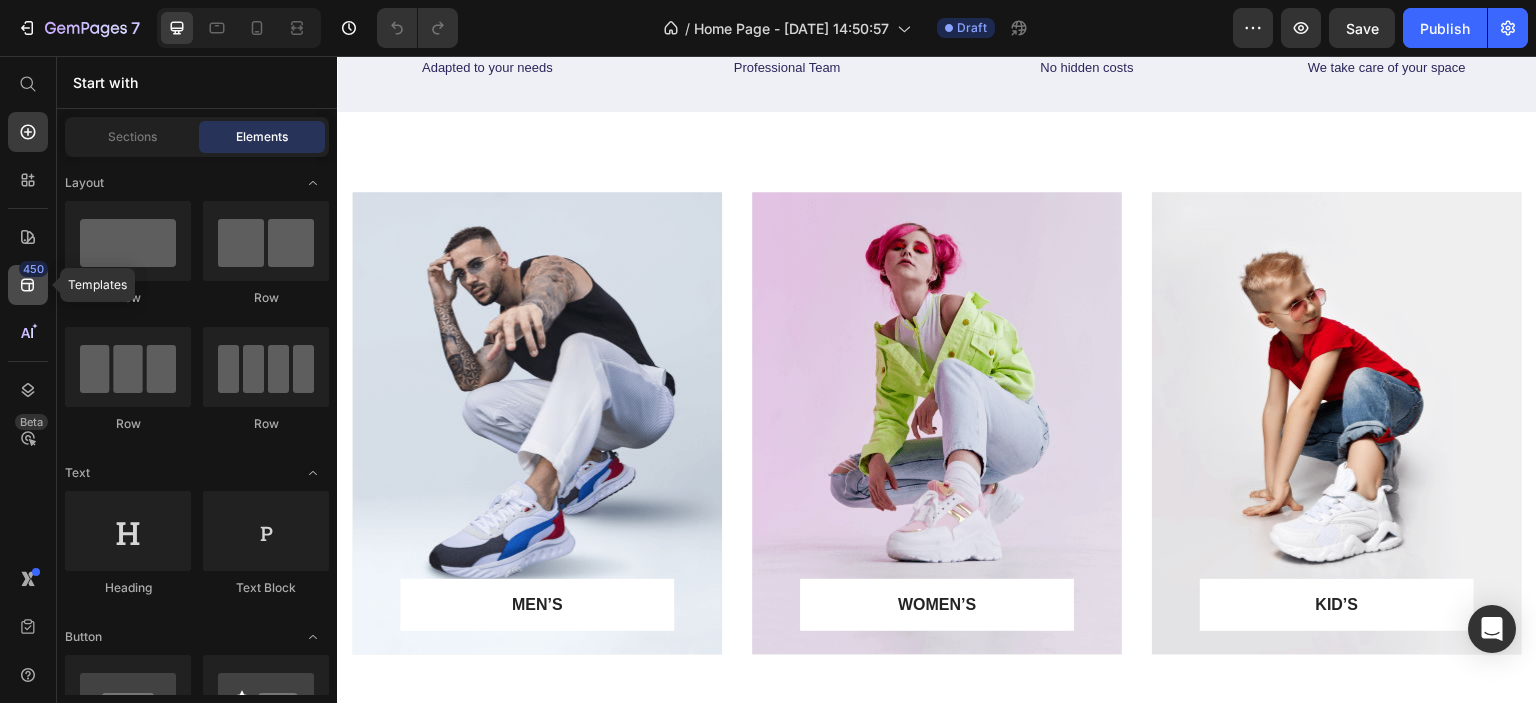 click 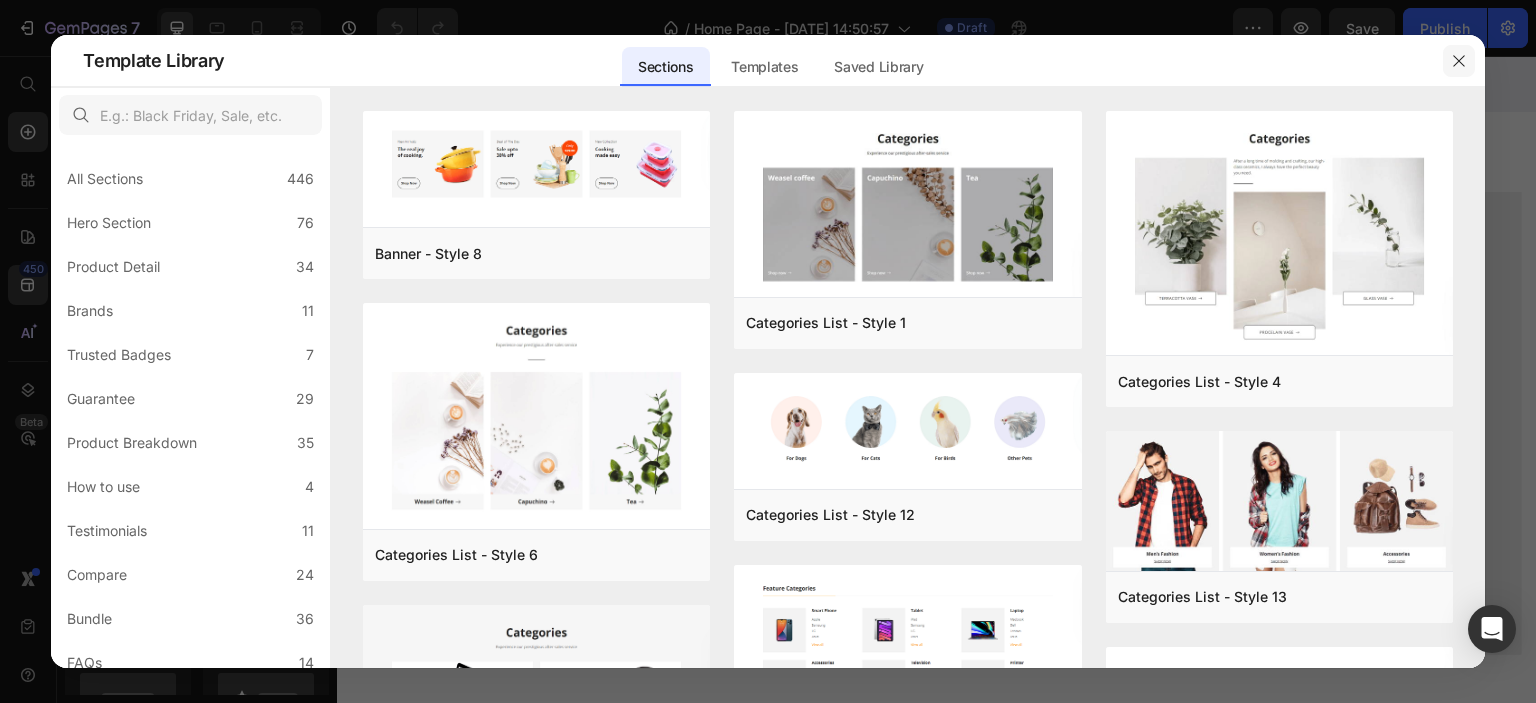 click at bounding box center (1459, 61) 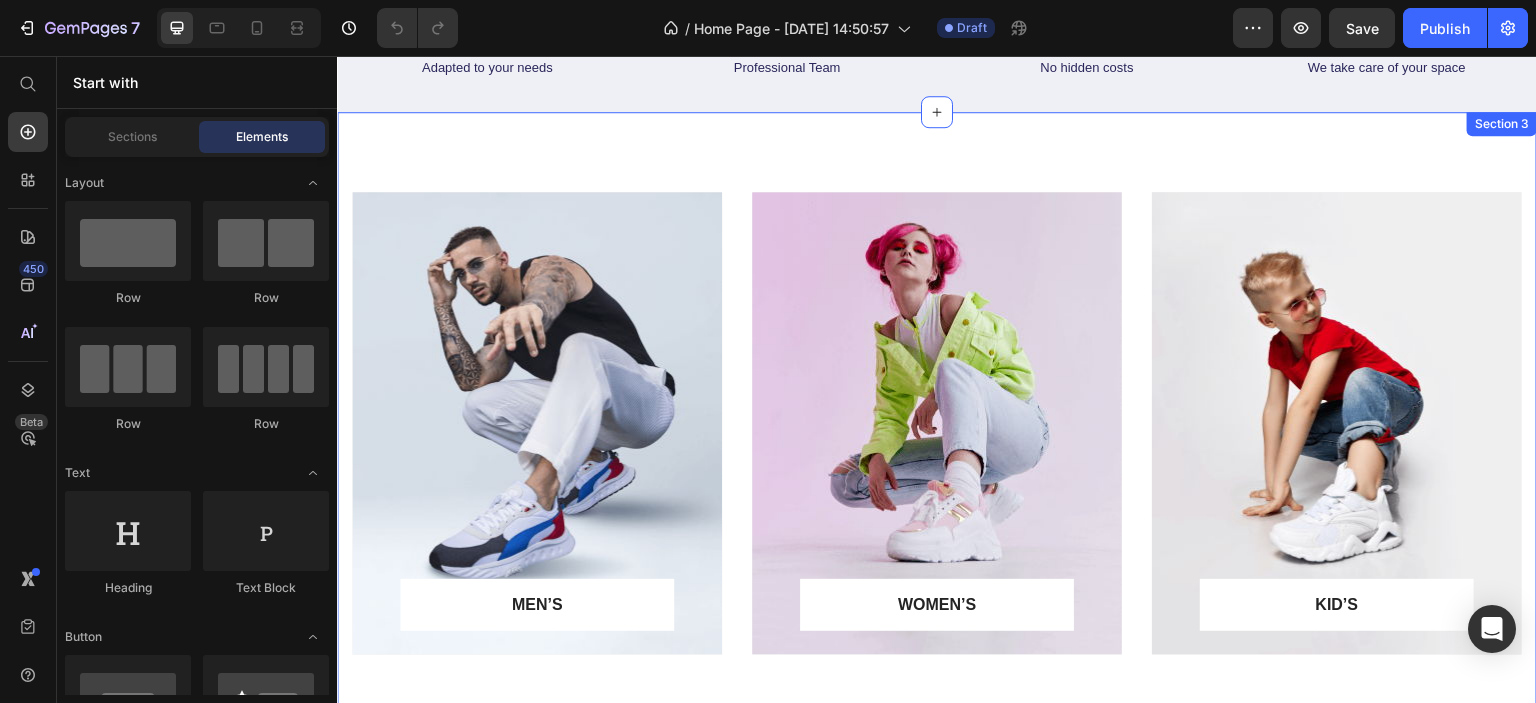 click on "MEN’S Text block Row Row Hero Banner WOMEN’S Text block Row Row Hero Banner KID’S Text block Row Row Hero Banner Row Section 3" at bounding box center [937, 423] 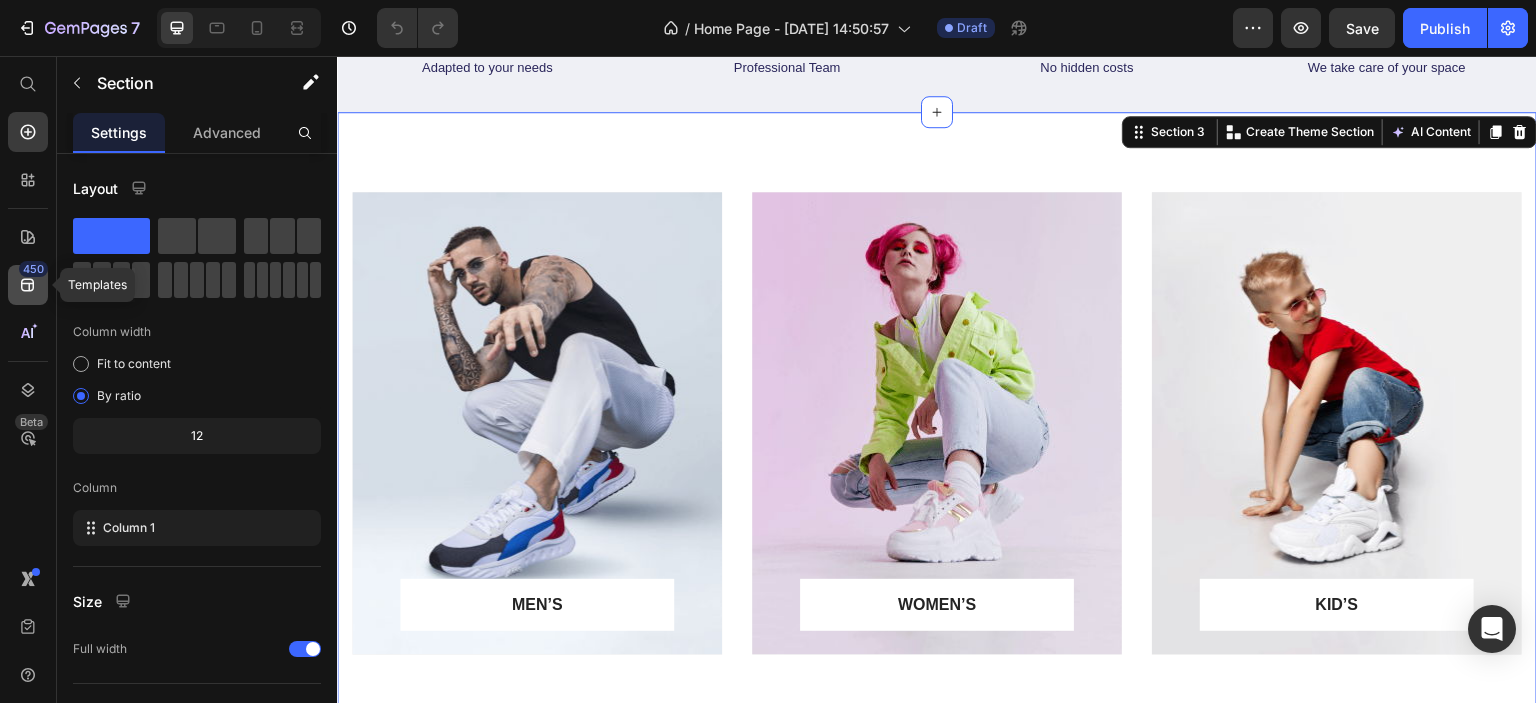 click 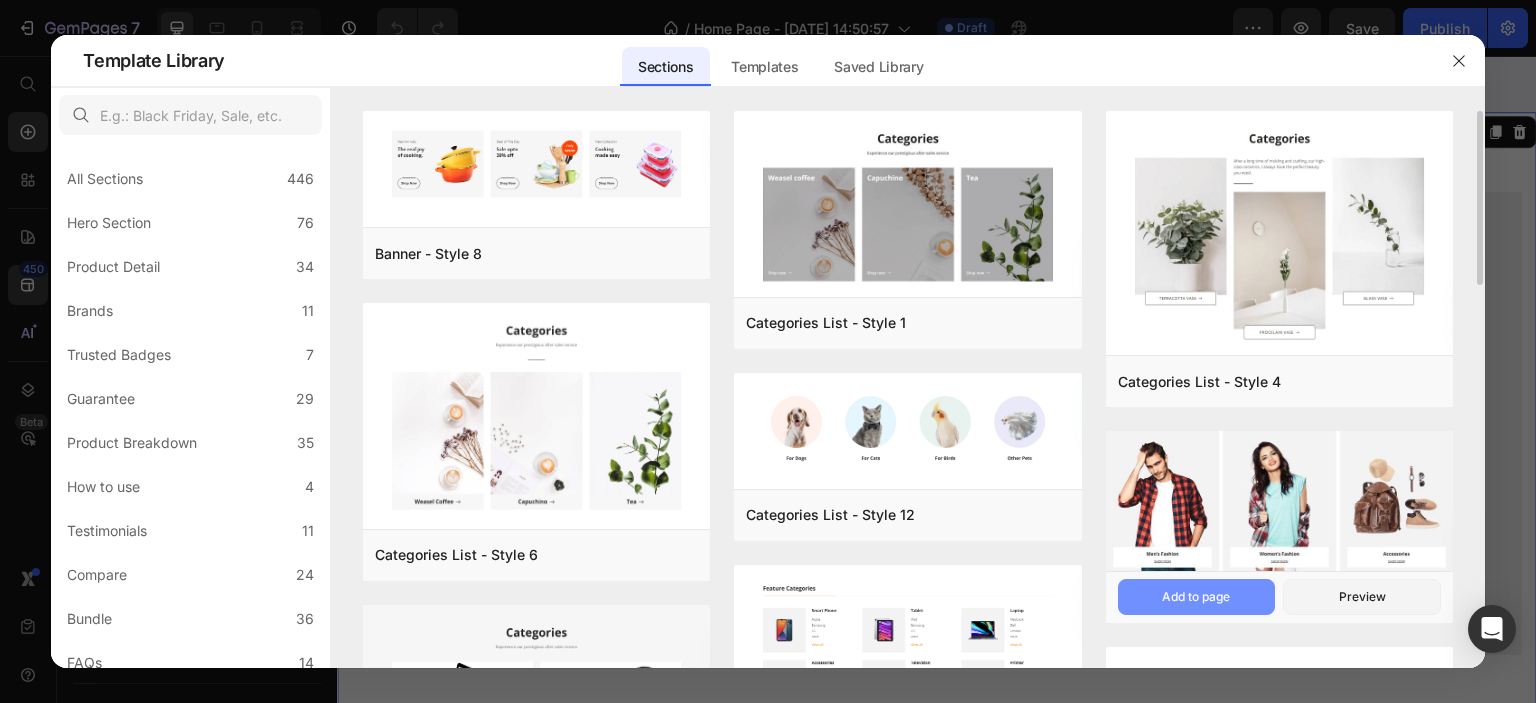click on "Add to page" at bounding box center [1196, 597] 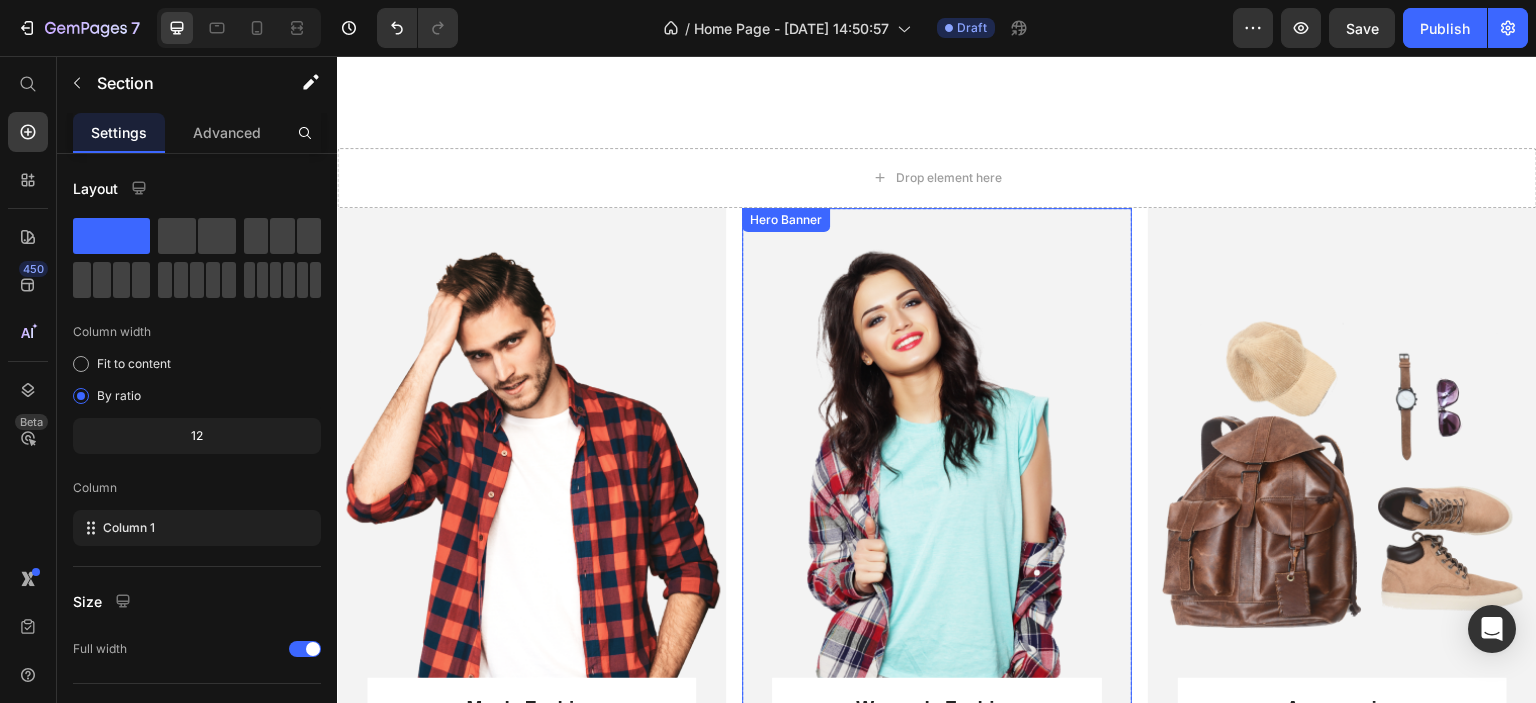 scroll, scrollTop: 4177, scrollLeft: 0, axis: vertical 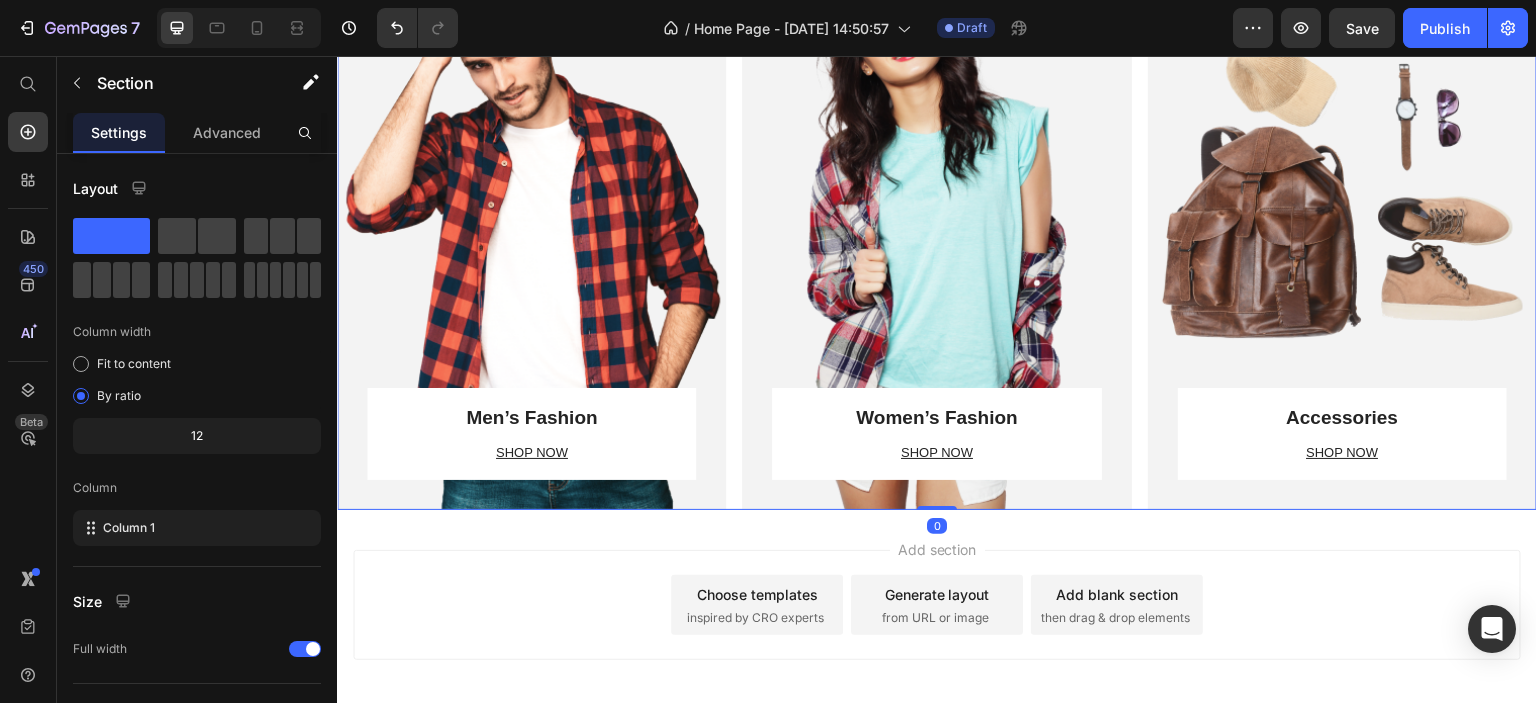 click on "Men’s Fashion Heading SHOP NOW Text block Row Row Hero Banner Row Women’s Fashion Heading SHOP NOW Text block Row Row Hero Banner Row Accessories Heading SHOP NOW Text block Row Row Hero Banner Row Row   0" at bounding box center [937, 214] 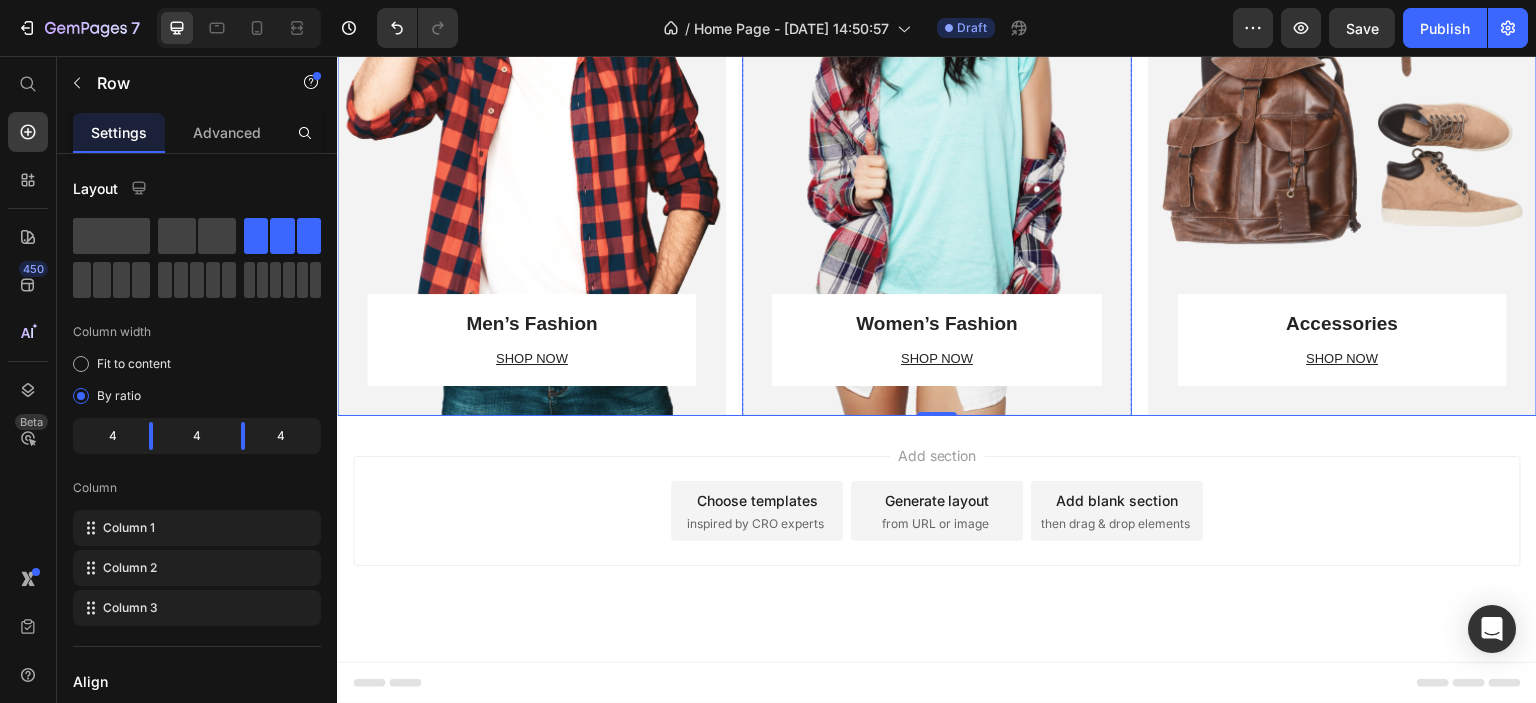scroll, scrollTop: 3998, scrollLeft: 0, axis: vertical 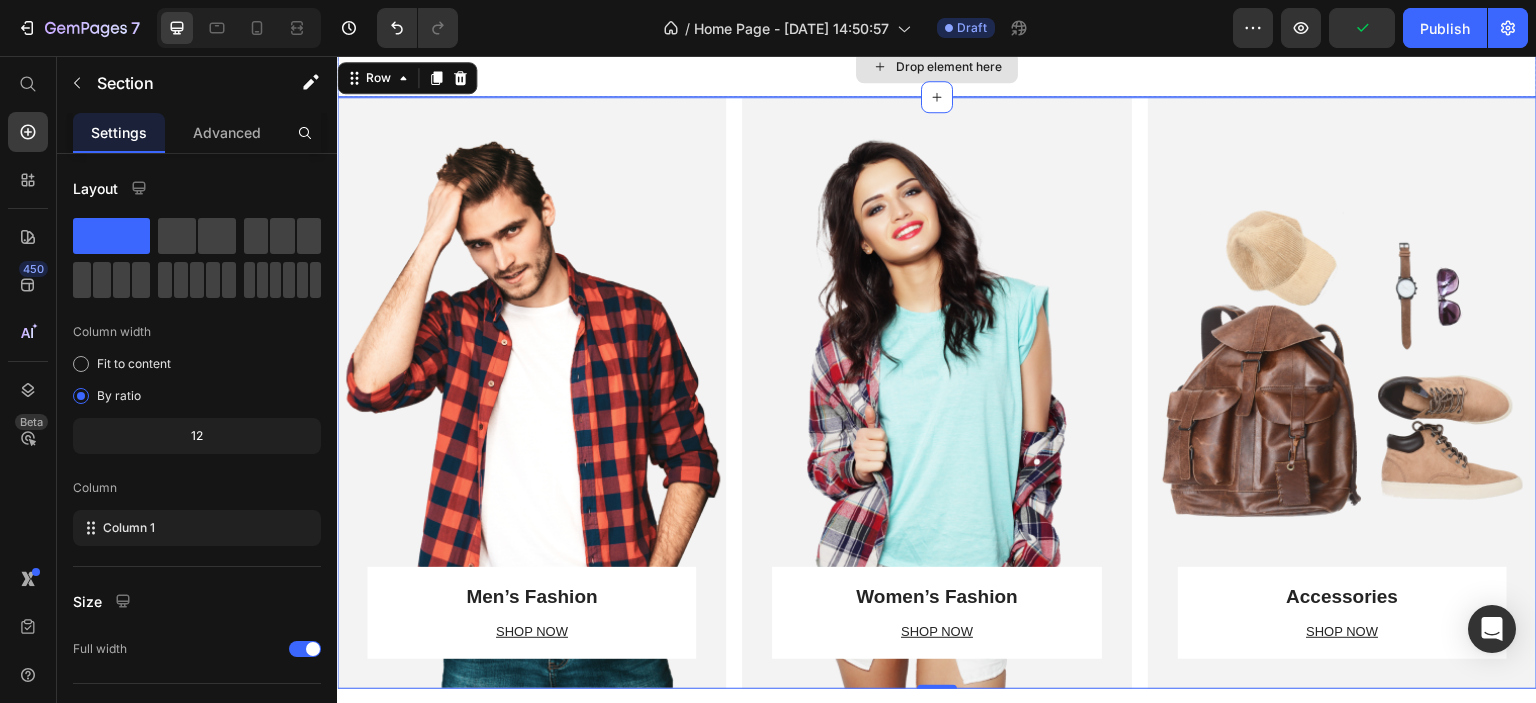 click on "Drop element here" at bounding box center (937, 67) 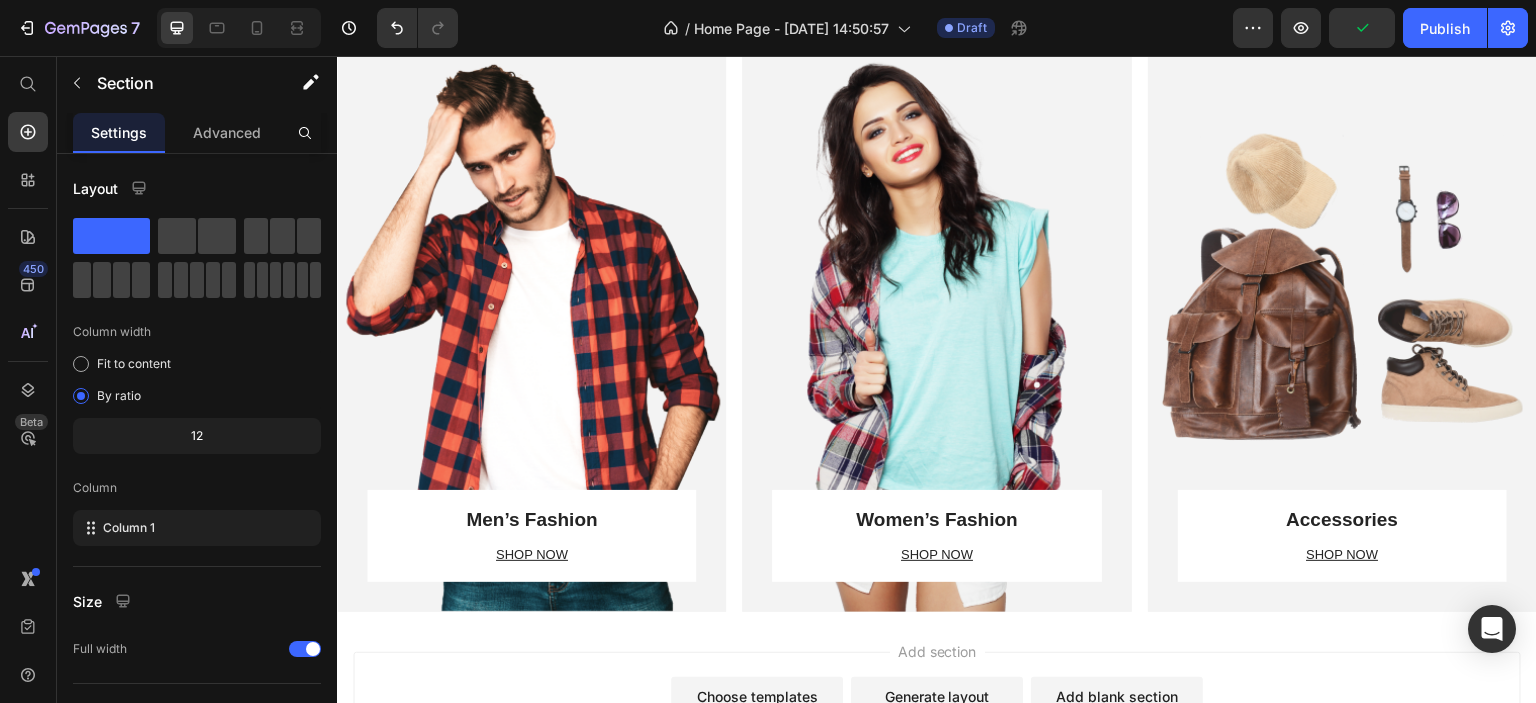 scroll, scrollTop: 4198, scrollLeft: 0, axis: vertical 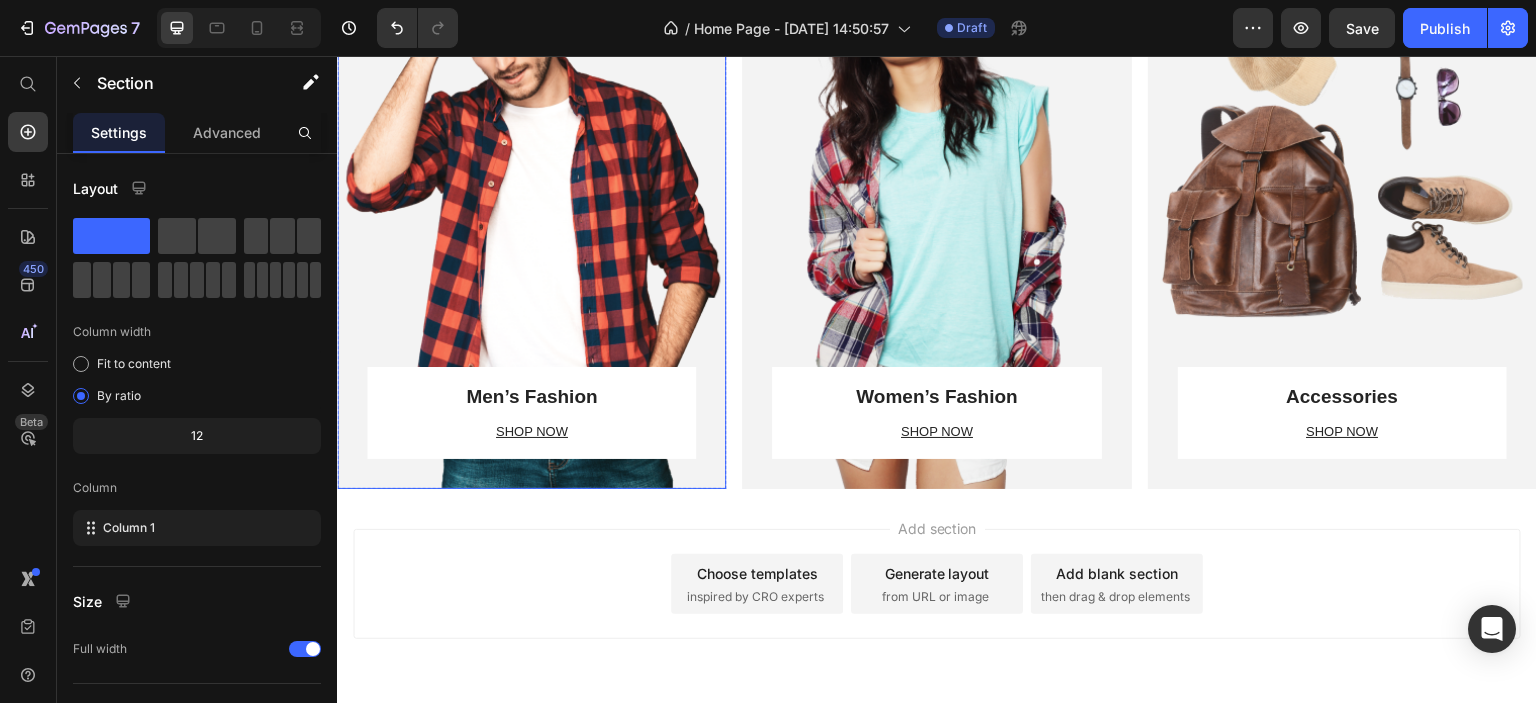 click on "Hero Banner" at bounding box center (381, -115) 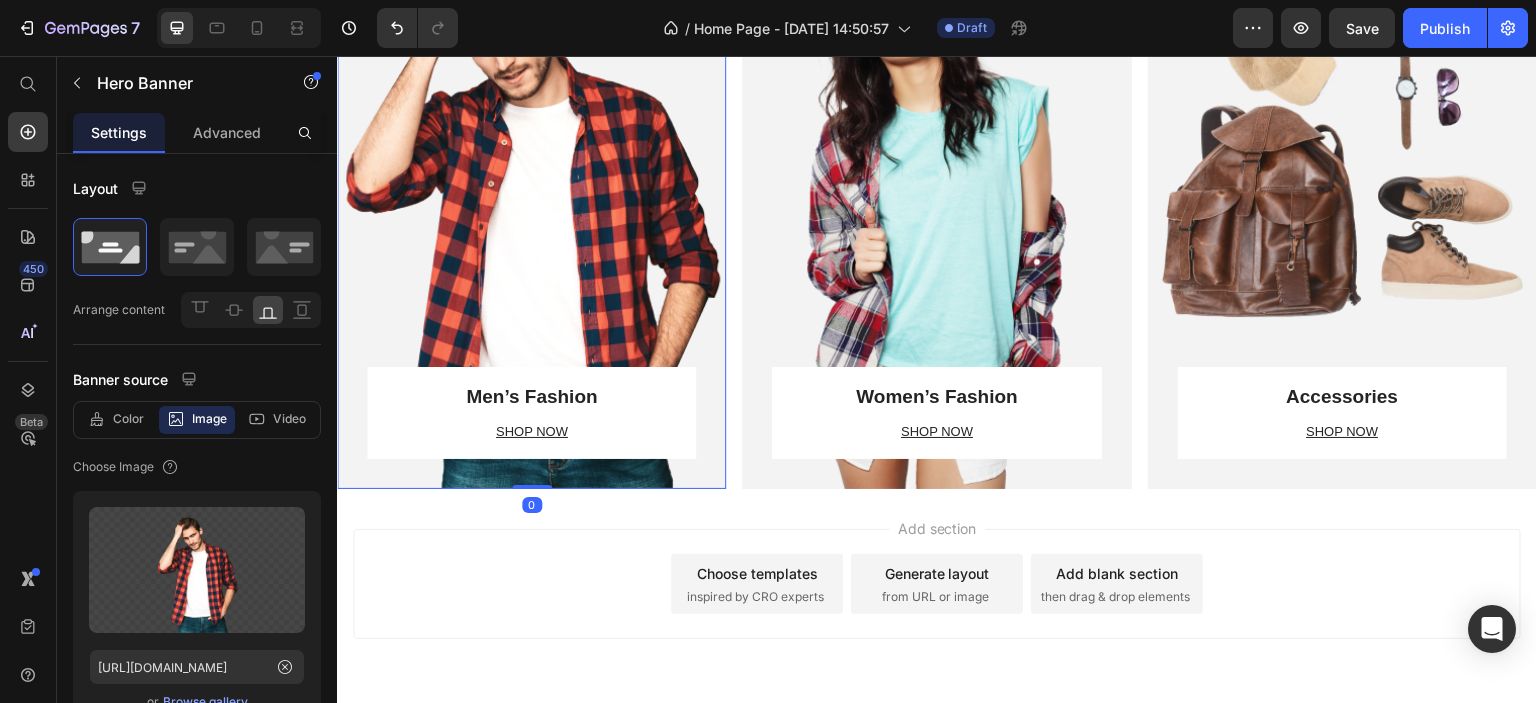 click on "Hero Banner" at bounding box center [402, -122] 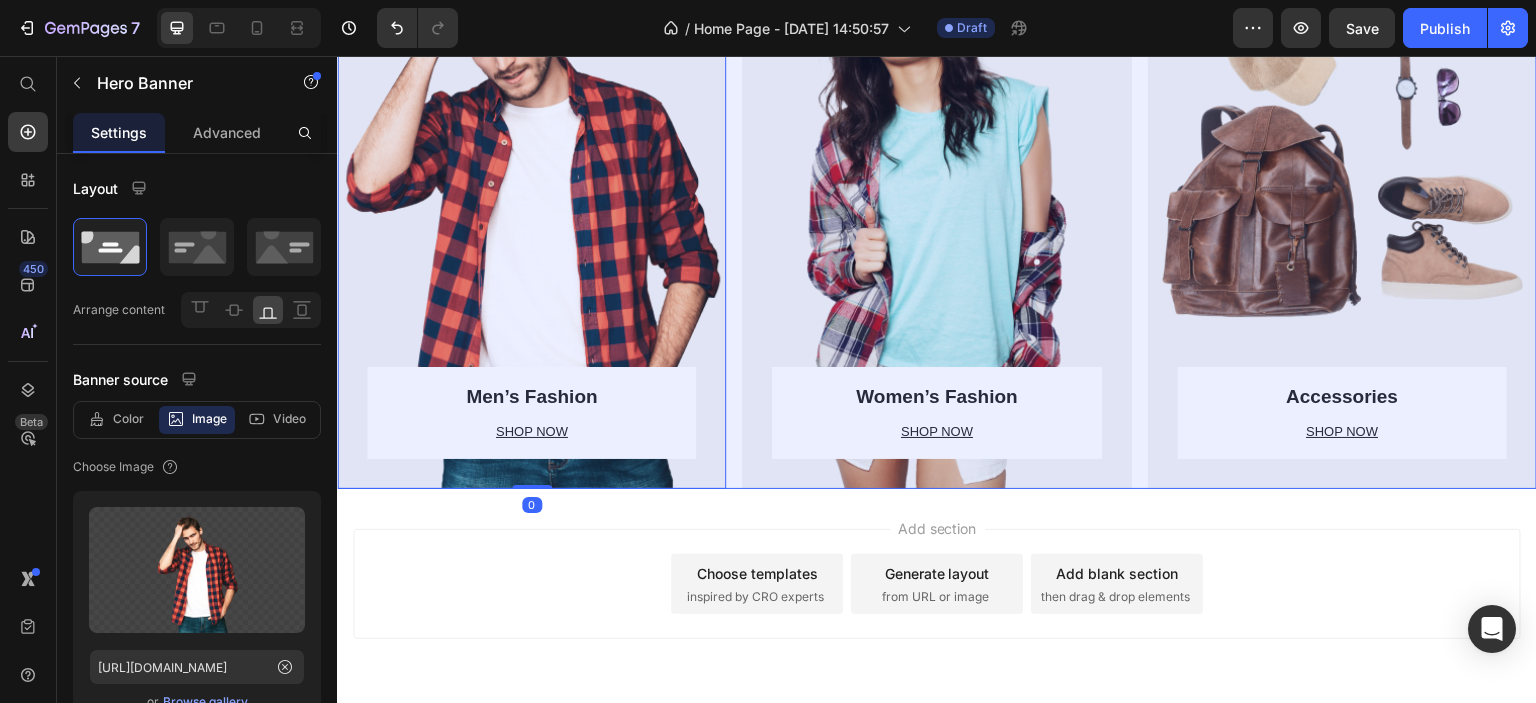 click on "Section" at bounding box center [371, -229] 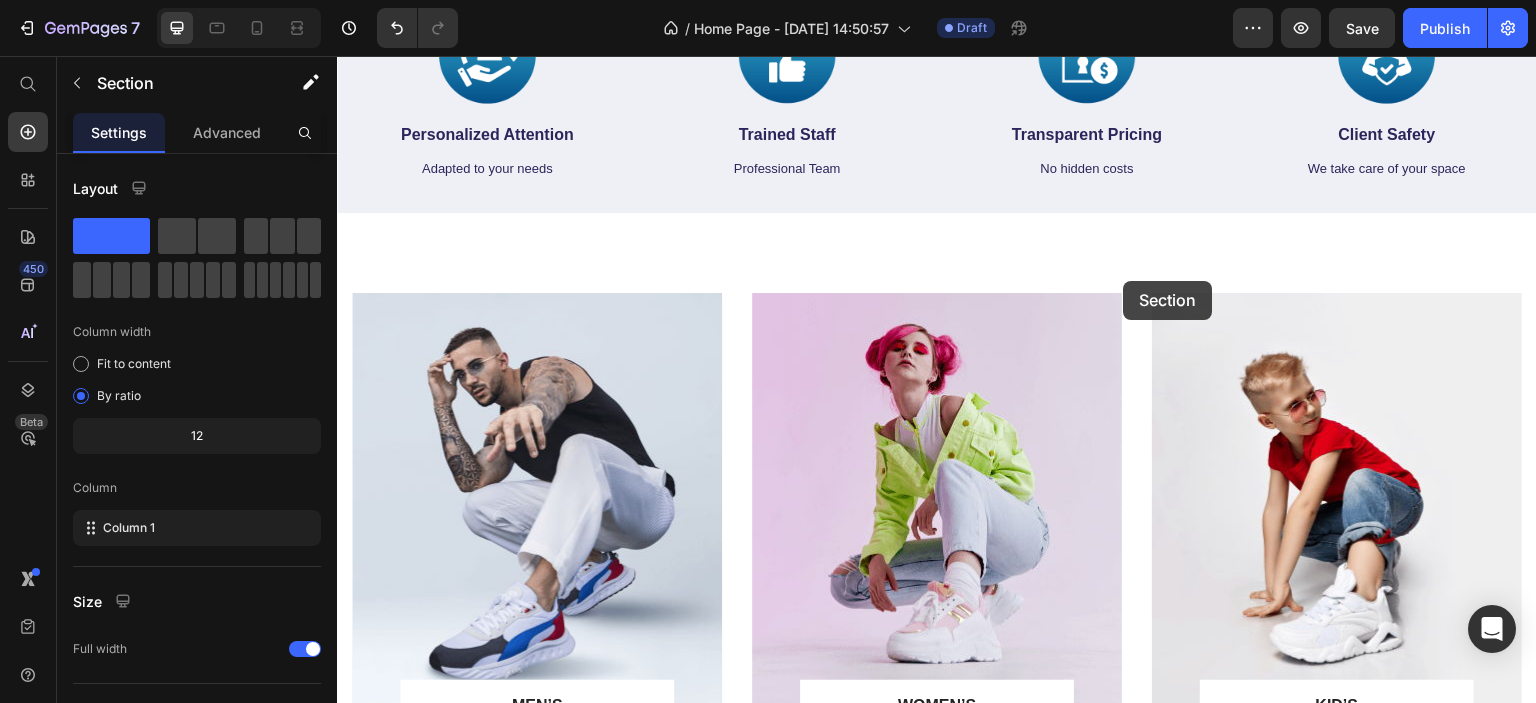 scroll, scrollTop: 798, scrollLeft: 0, axis: vertical 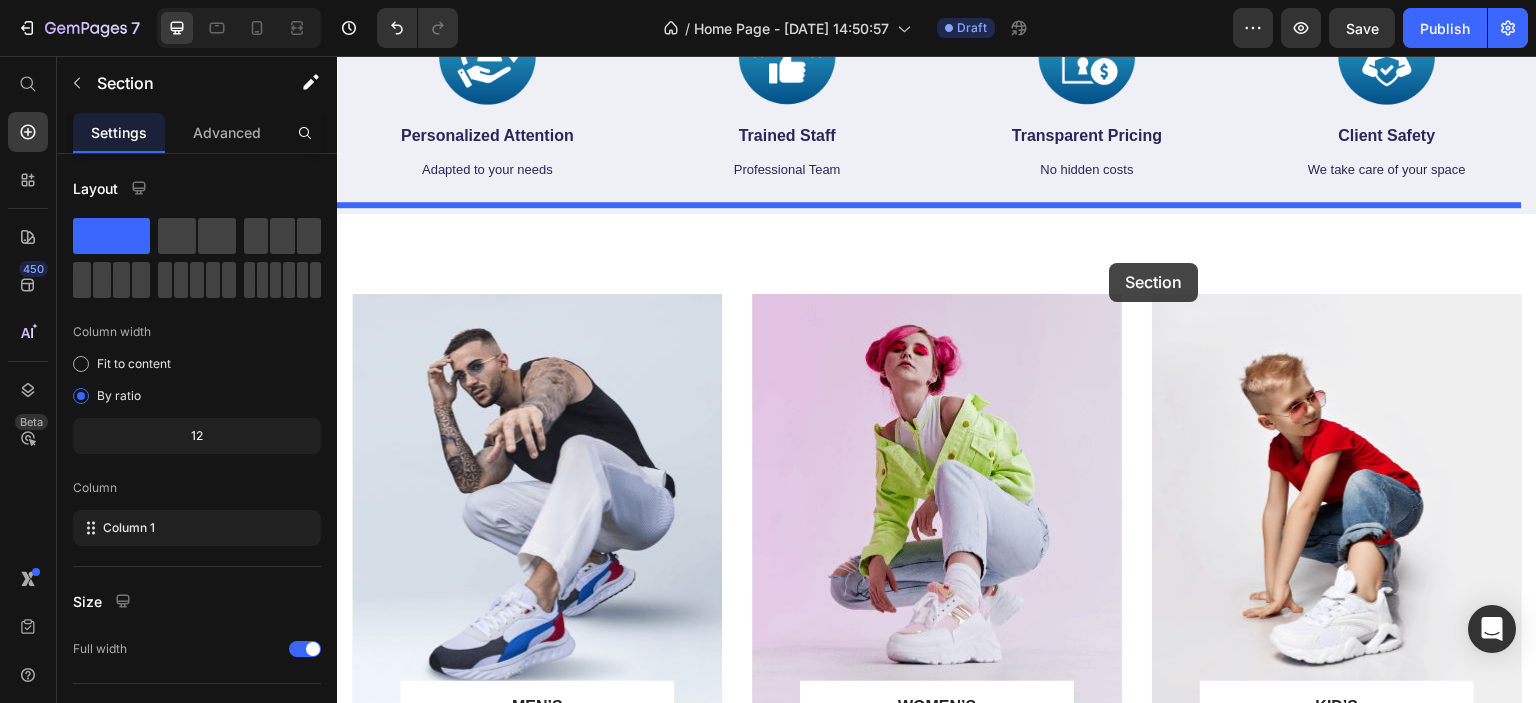 drag, startPoint x: 1139, startPoint y: 396, endPoint x: 1110, endPoint y: 263, distance: 136.12494 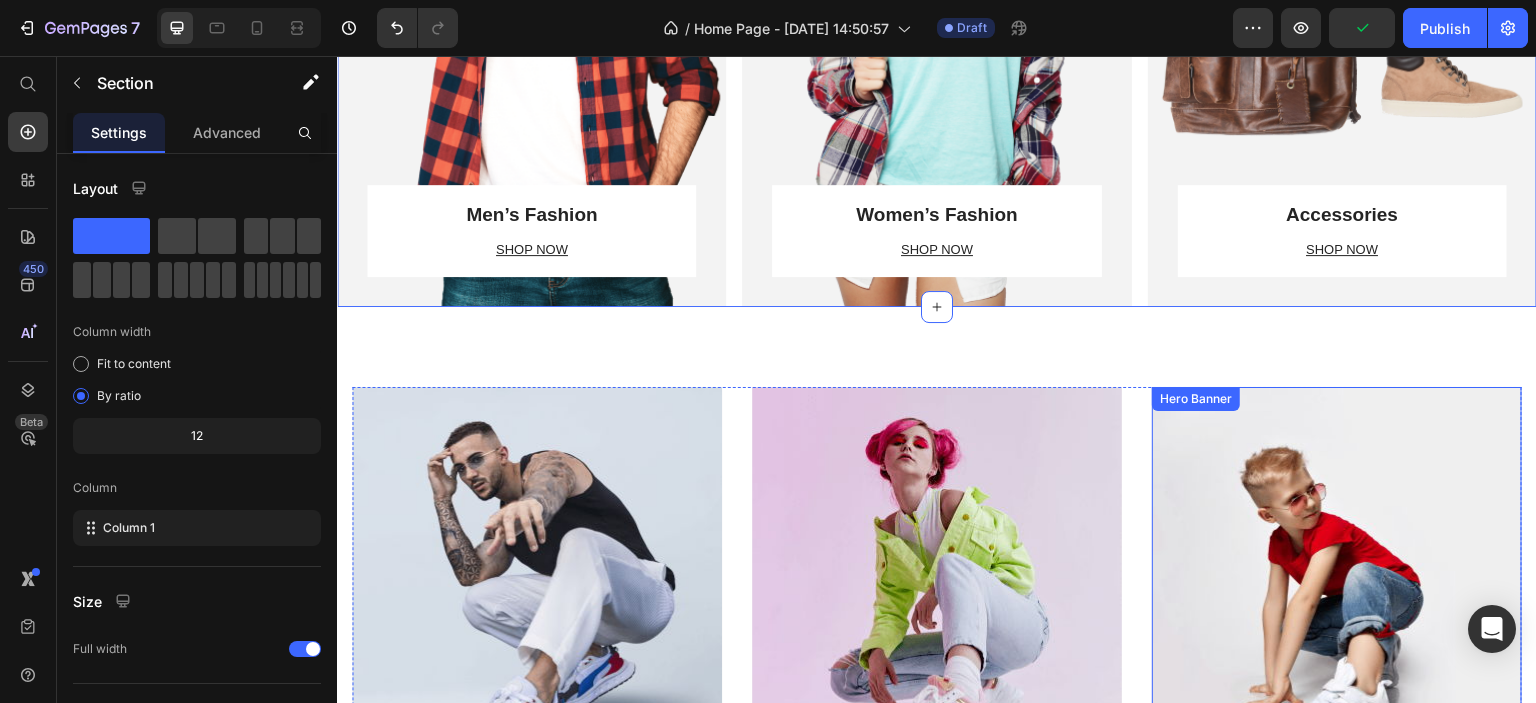 scroll, scrollTop: 1298, scrollLeft: 0, axis: vertical 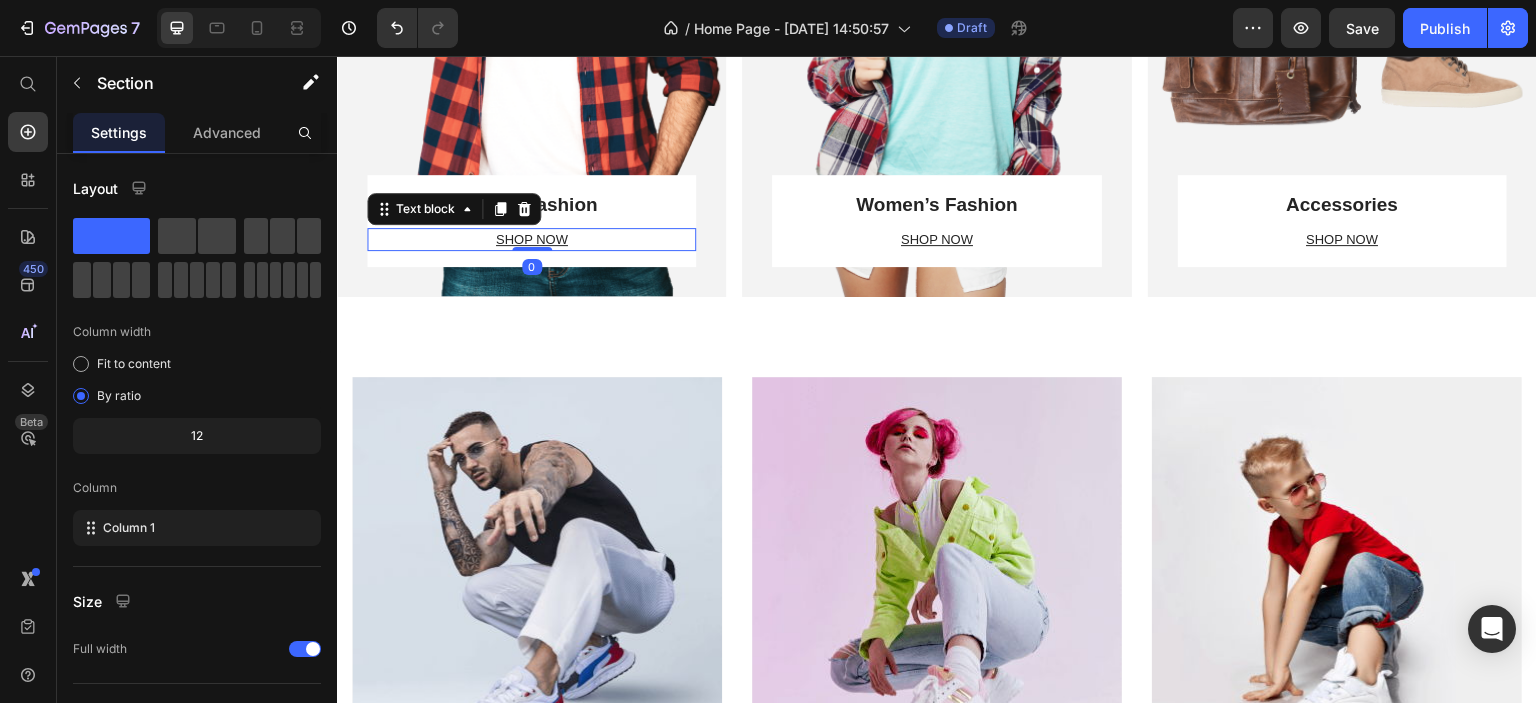 click on "SHOP NOW" at bounding box center (532, 239) 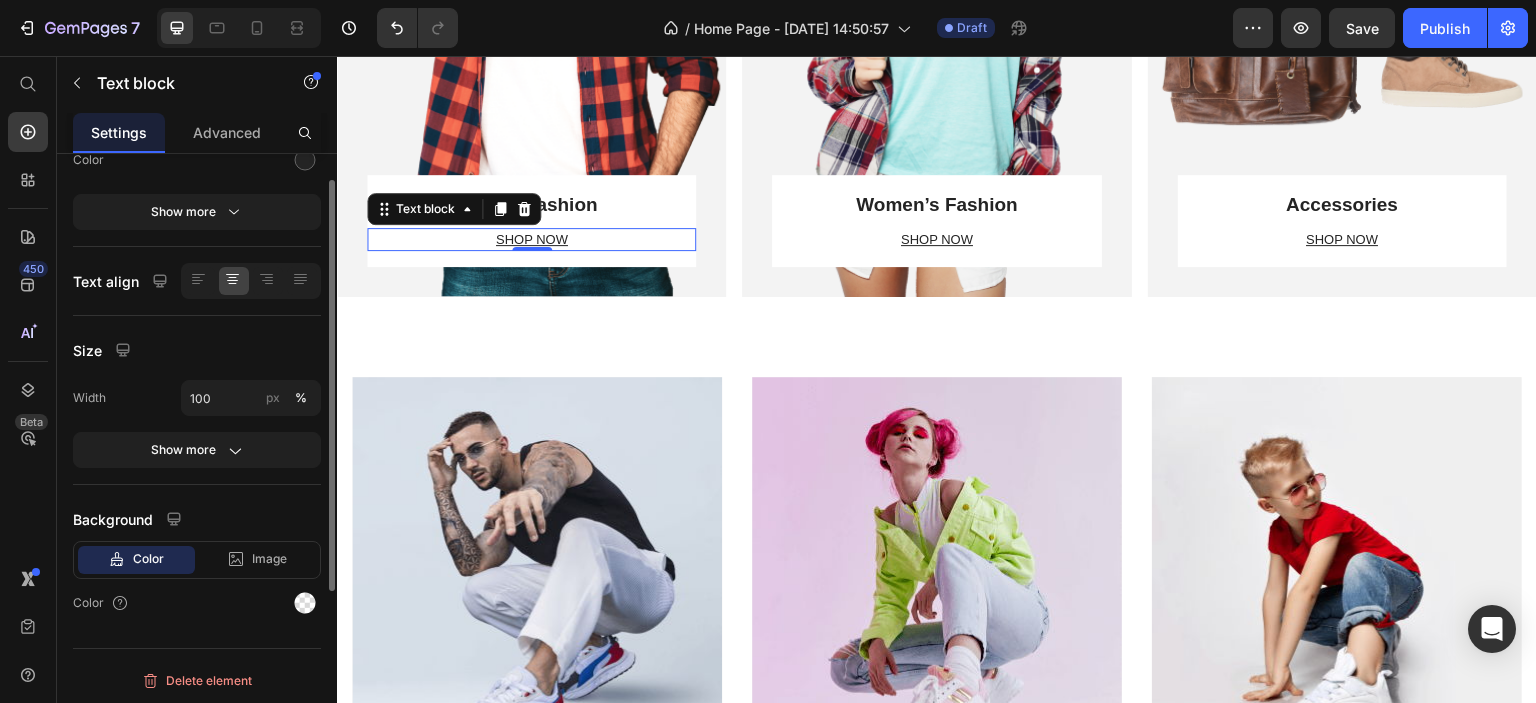 scroll, scrollTop: 0, scrollLeft: 0, axis: both 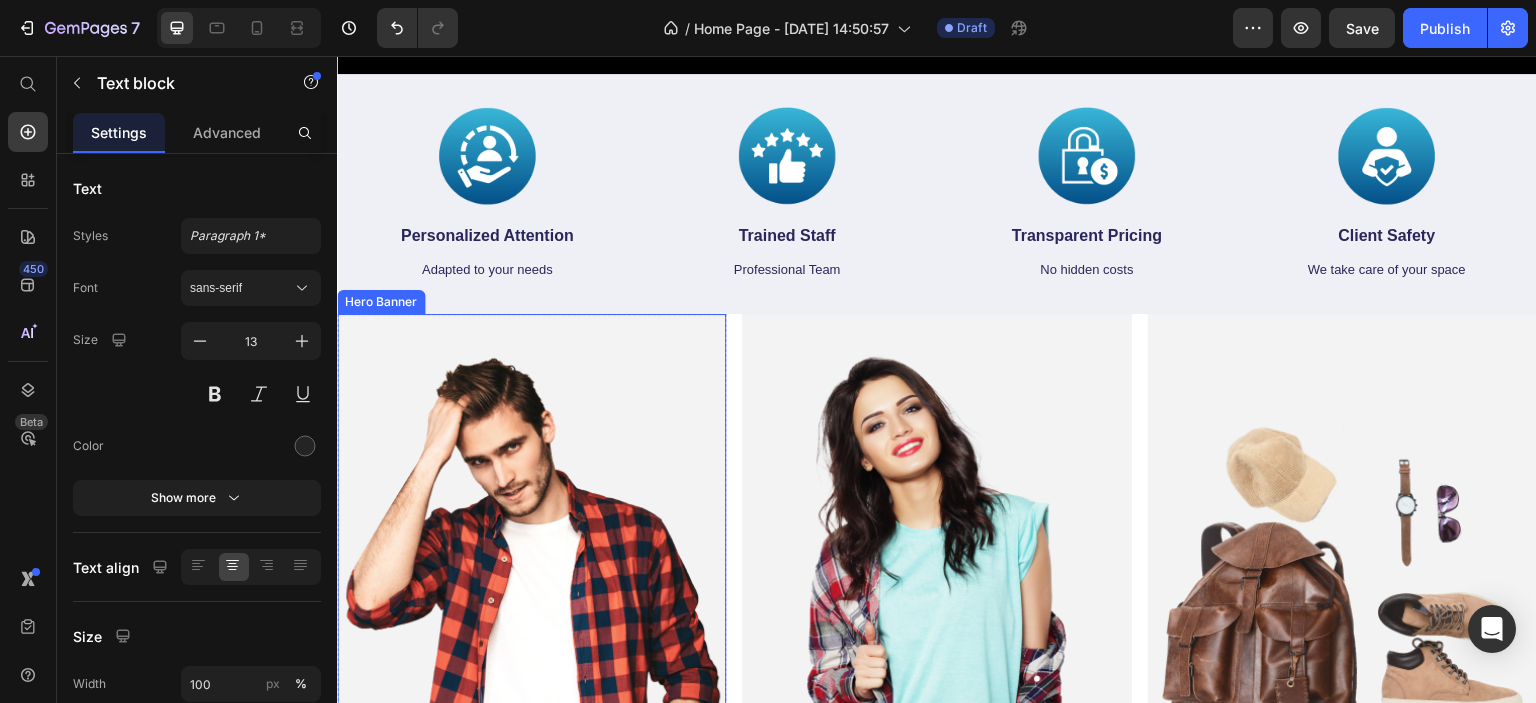 click on "Hero Banner" at bounding box center [381, 302] 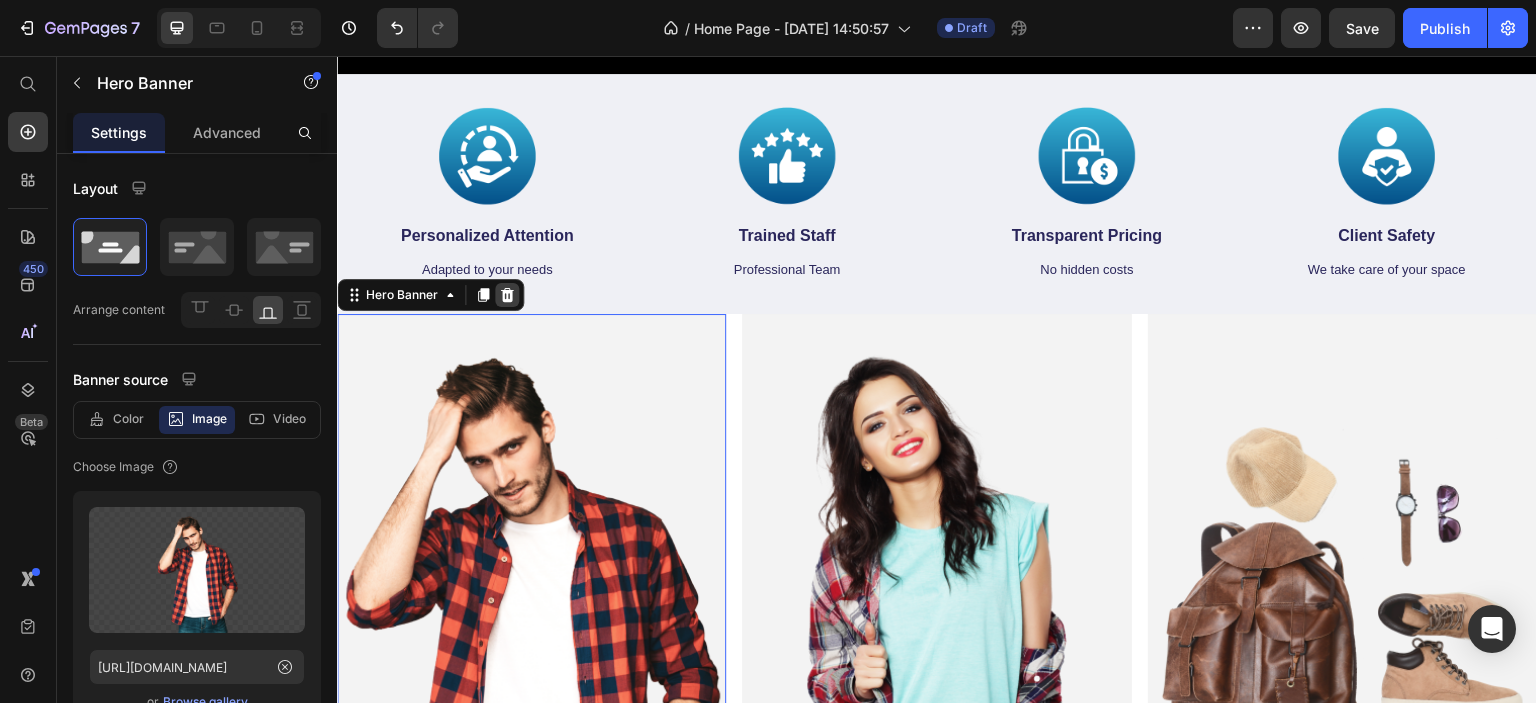 click at bounding box center (507, 295) 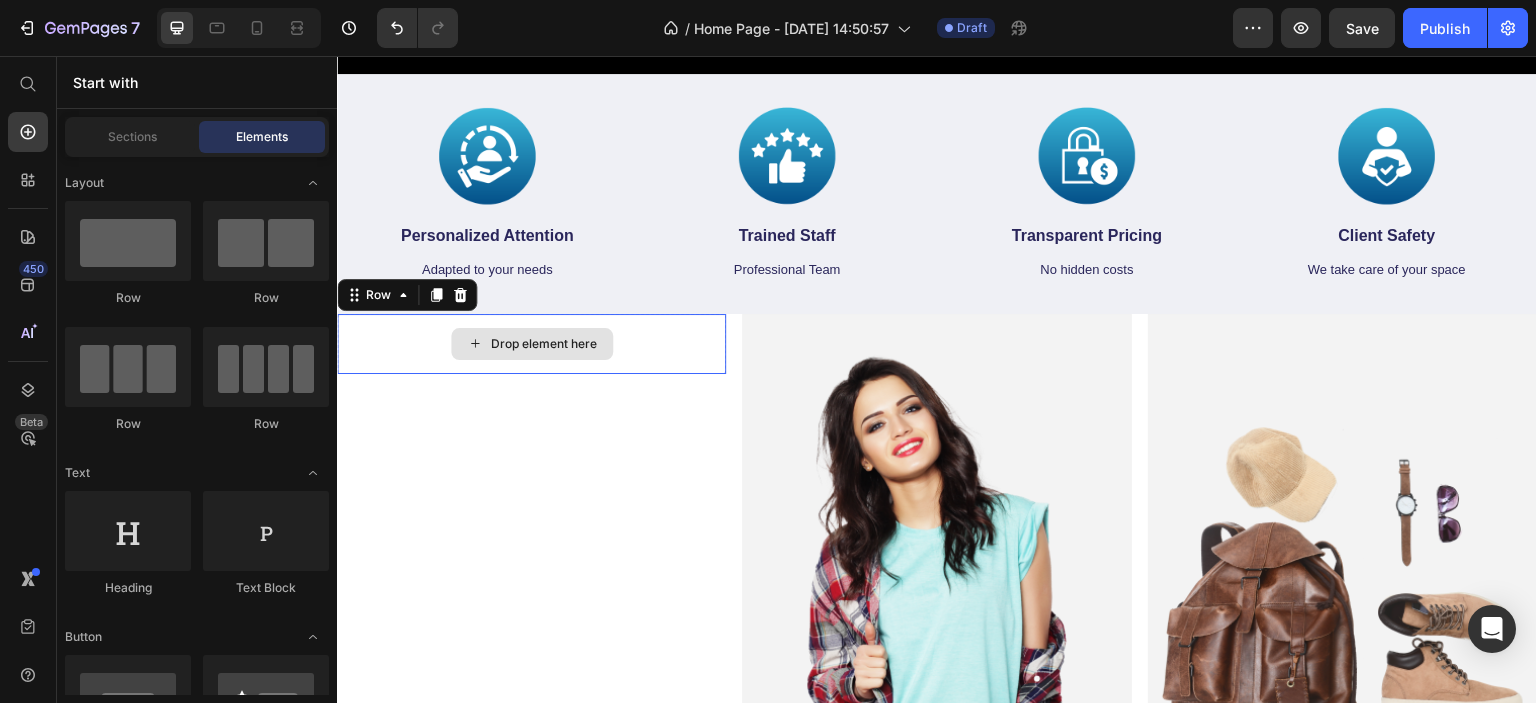 click on "Drop element here" at bounding box center [531, 344] 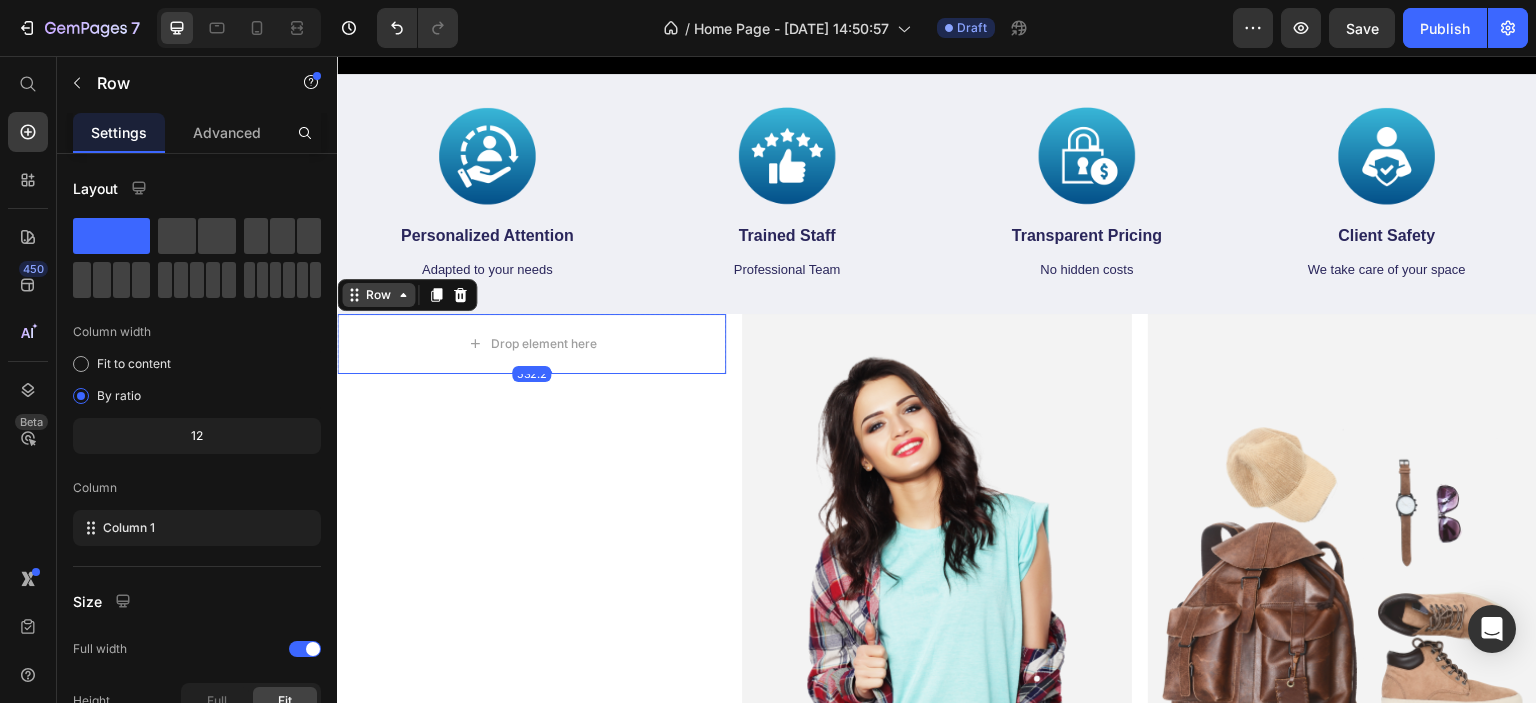 click on "Row" at bounding box center [378, 295] 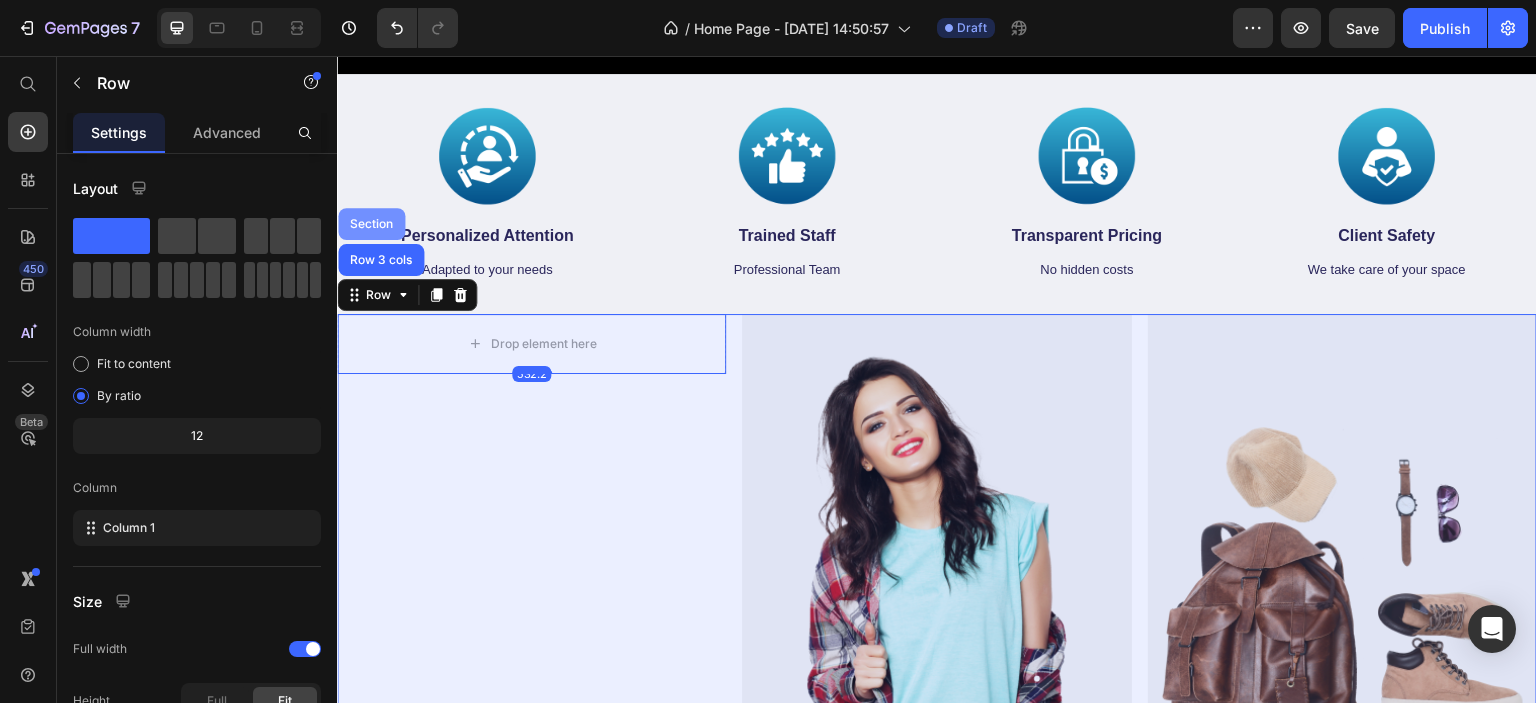 click on "Section" at bounding box center (371, 224) 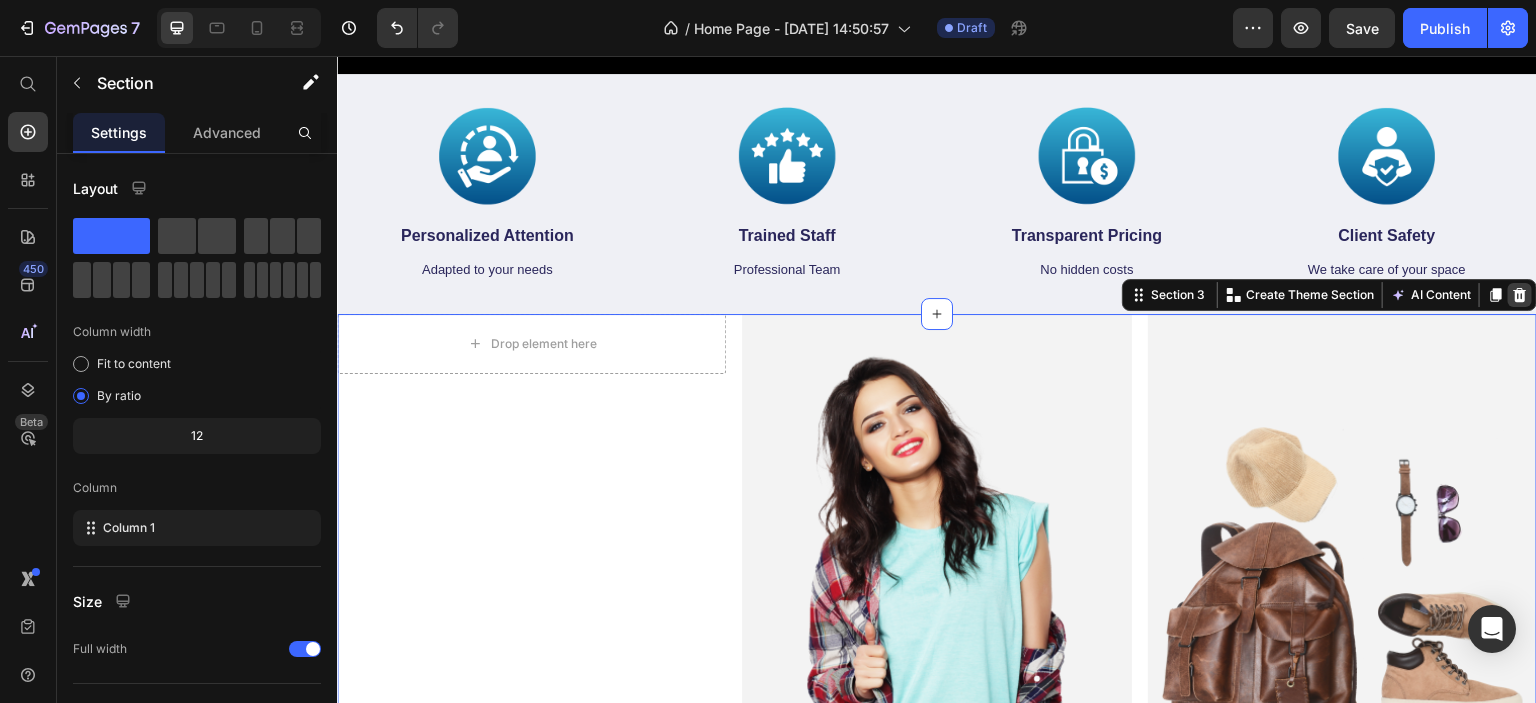 click 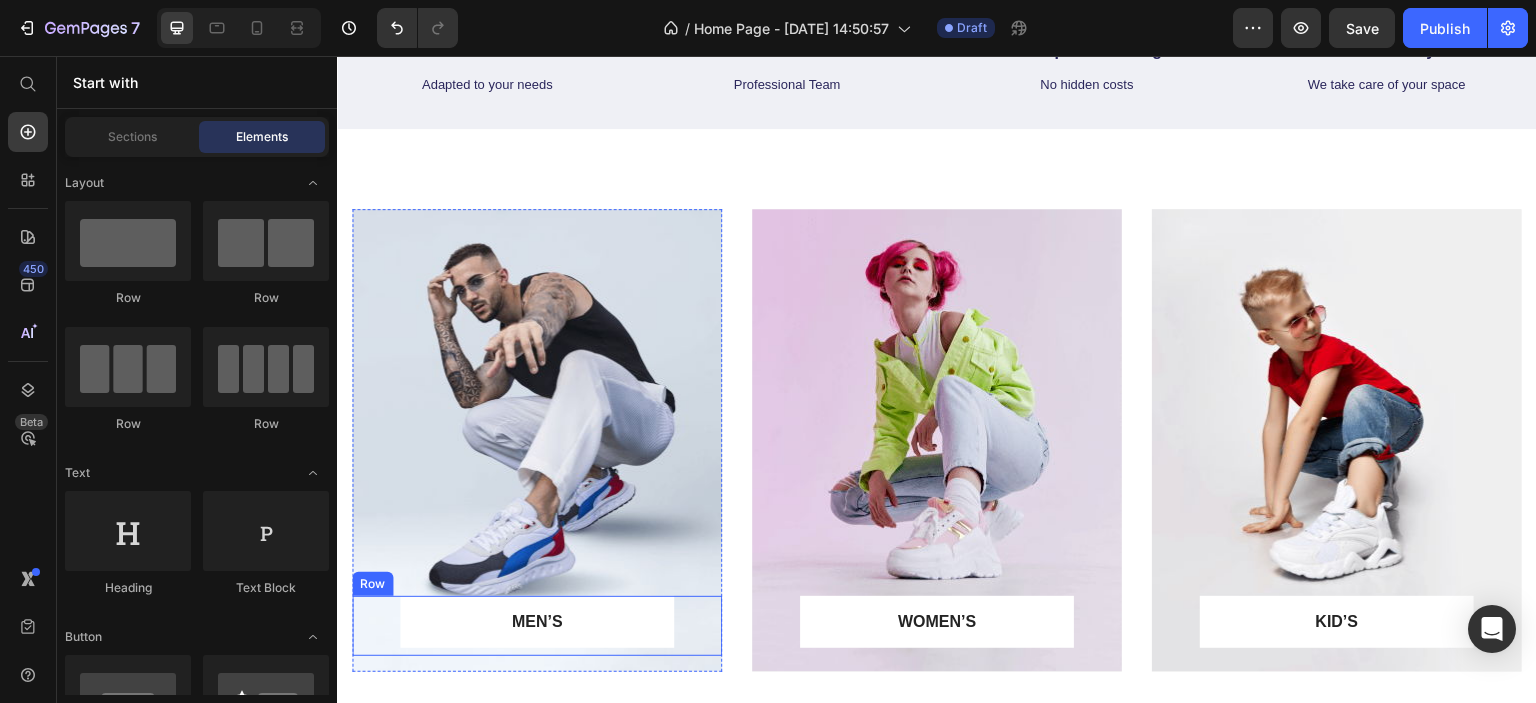 scroll, scrollTop: 998, scrollLeft: 0, axis: vertical 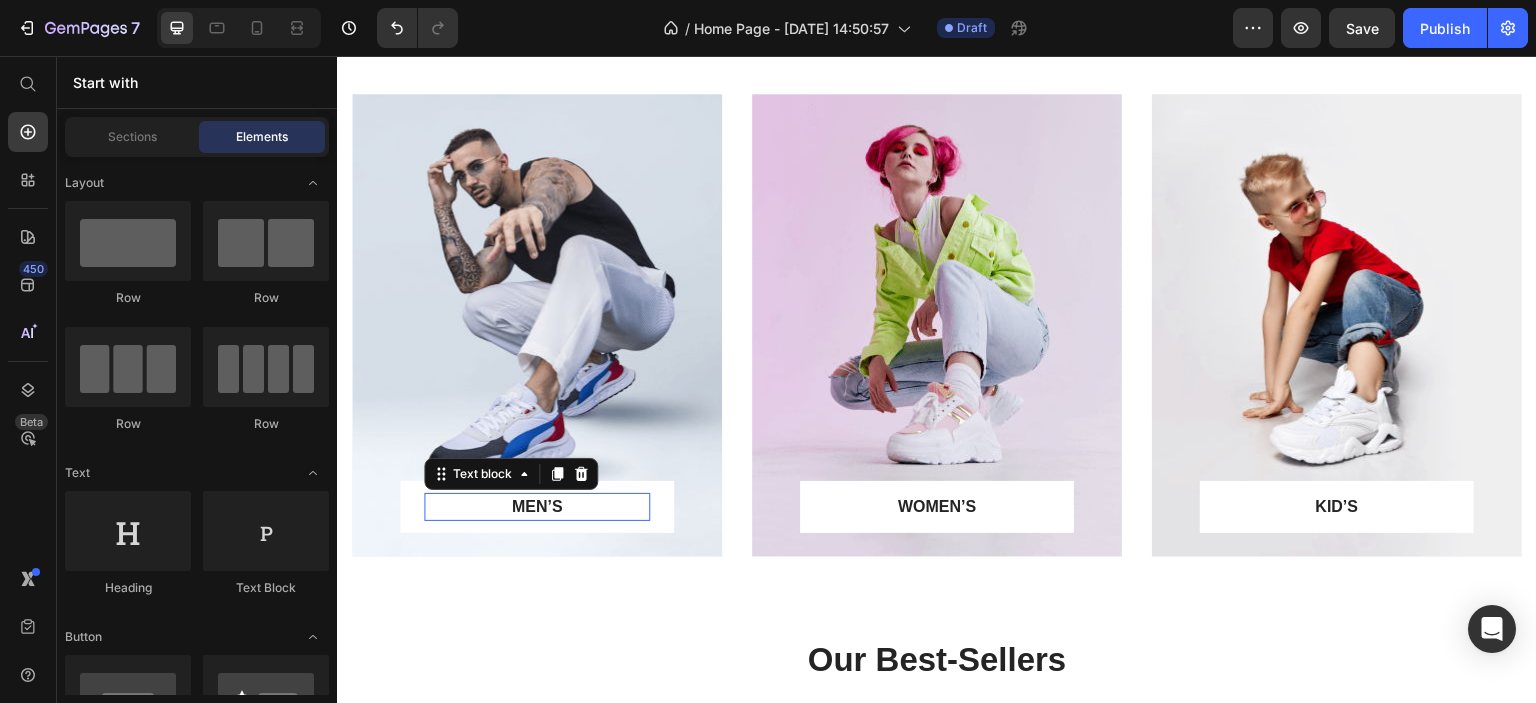 click on "MEN’S" at bounding box center [537, 507] 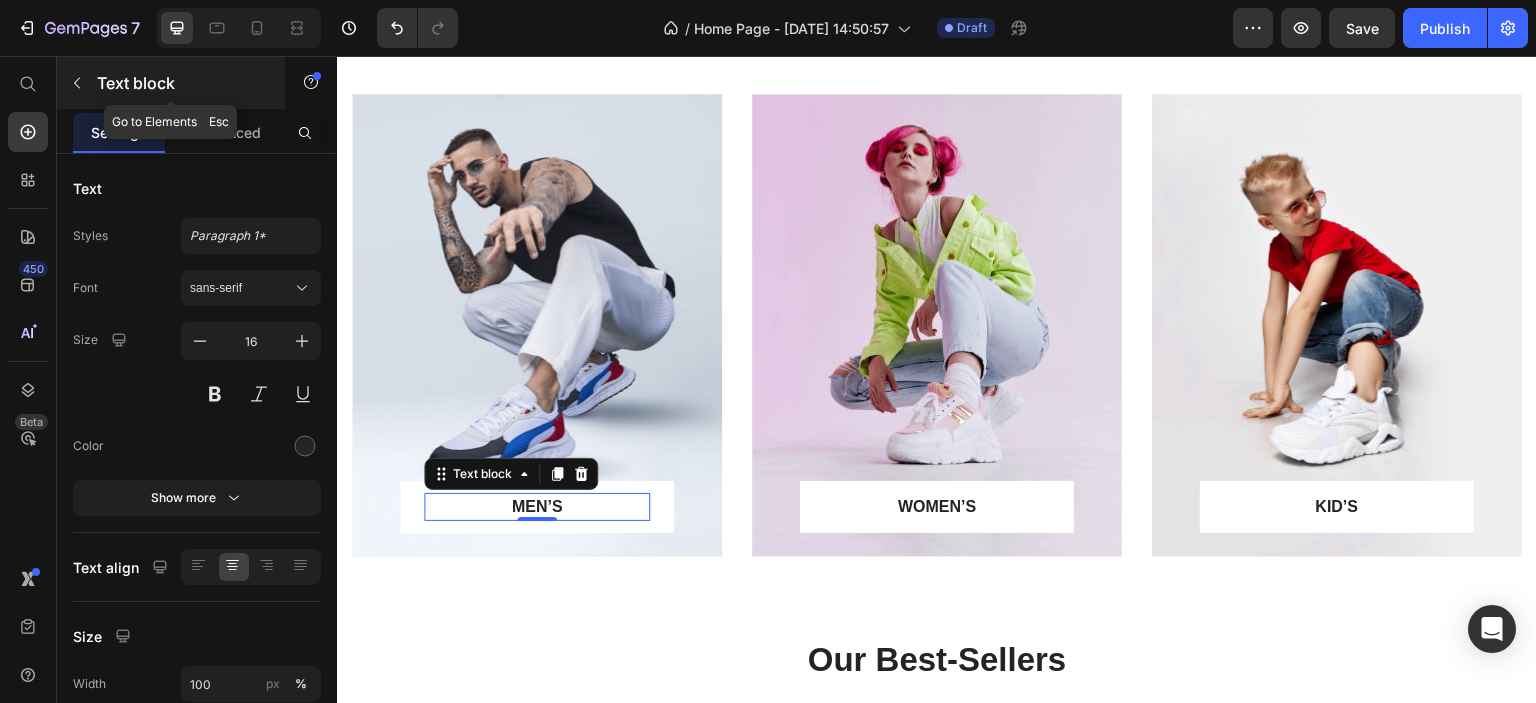 click 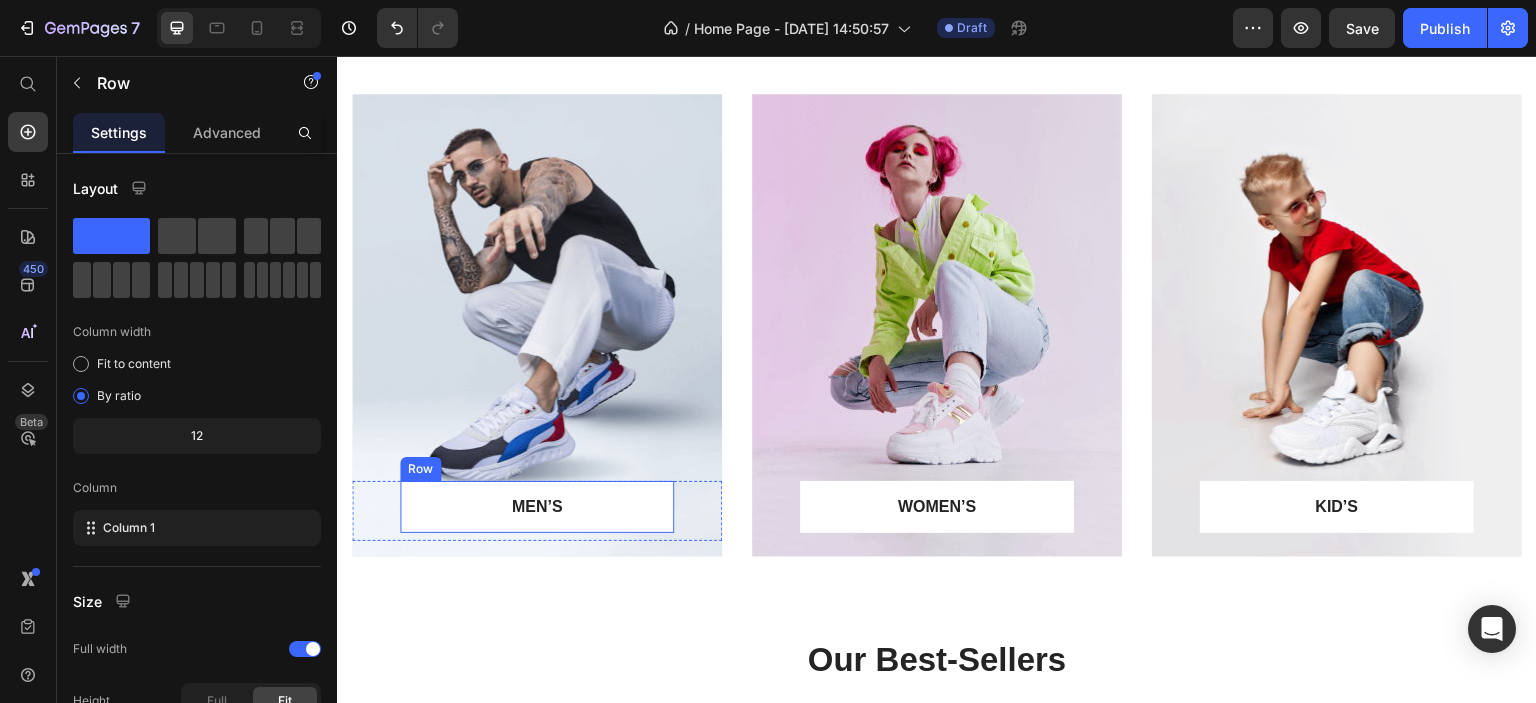 click on "MEN’S Text block Row" at bounding box center [537, 507] 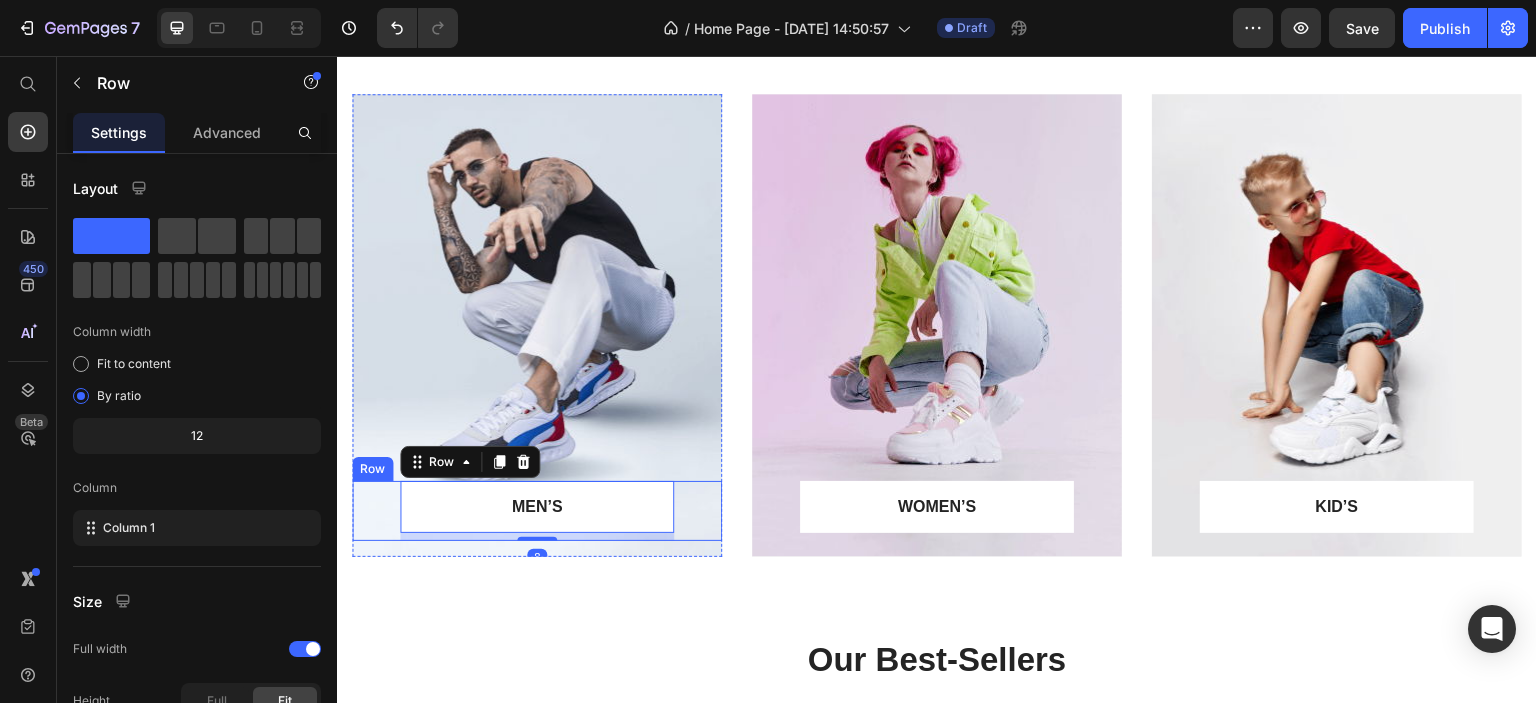 click on "MEN’S Text block Row   8 Row" at bounding box center (537, 511) 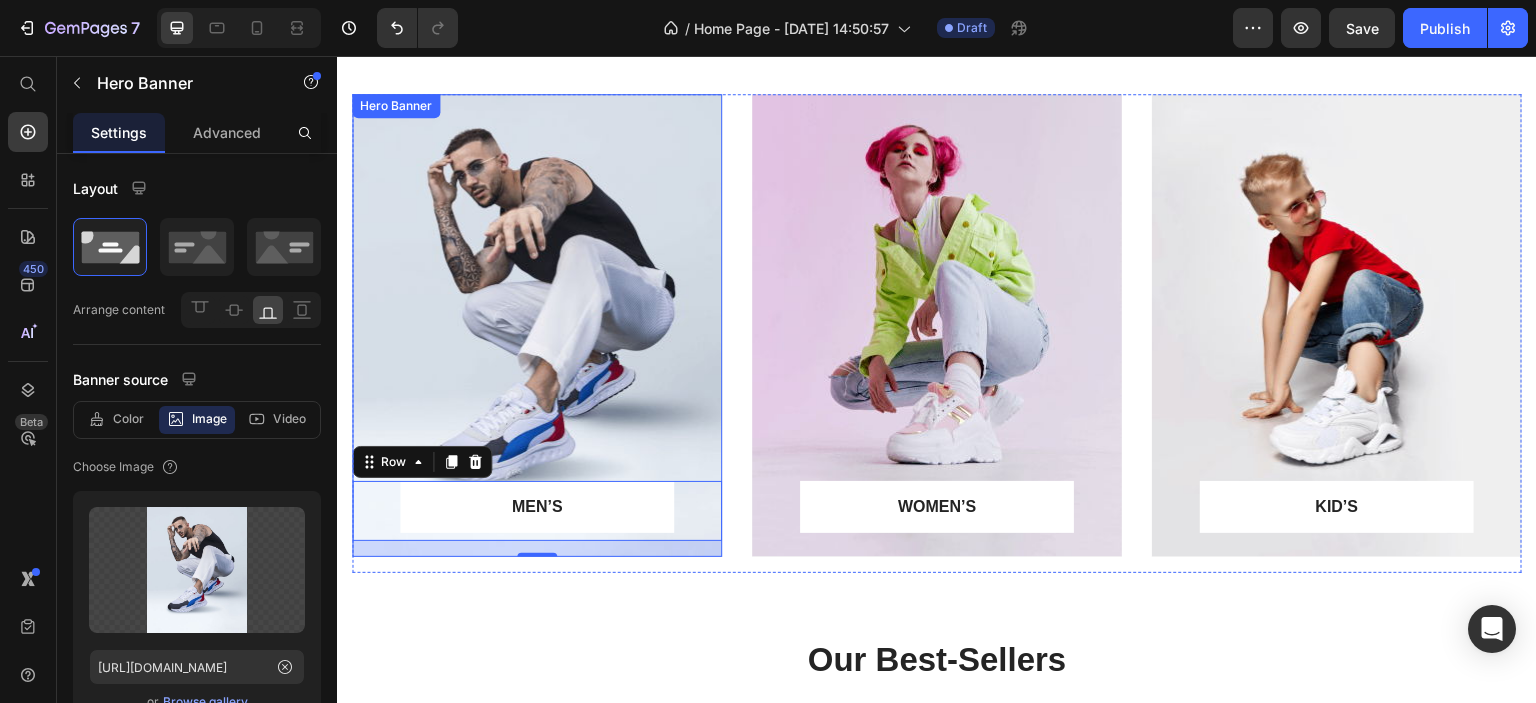 click at bounding box center (537, 325) 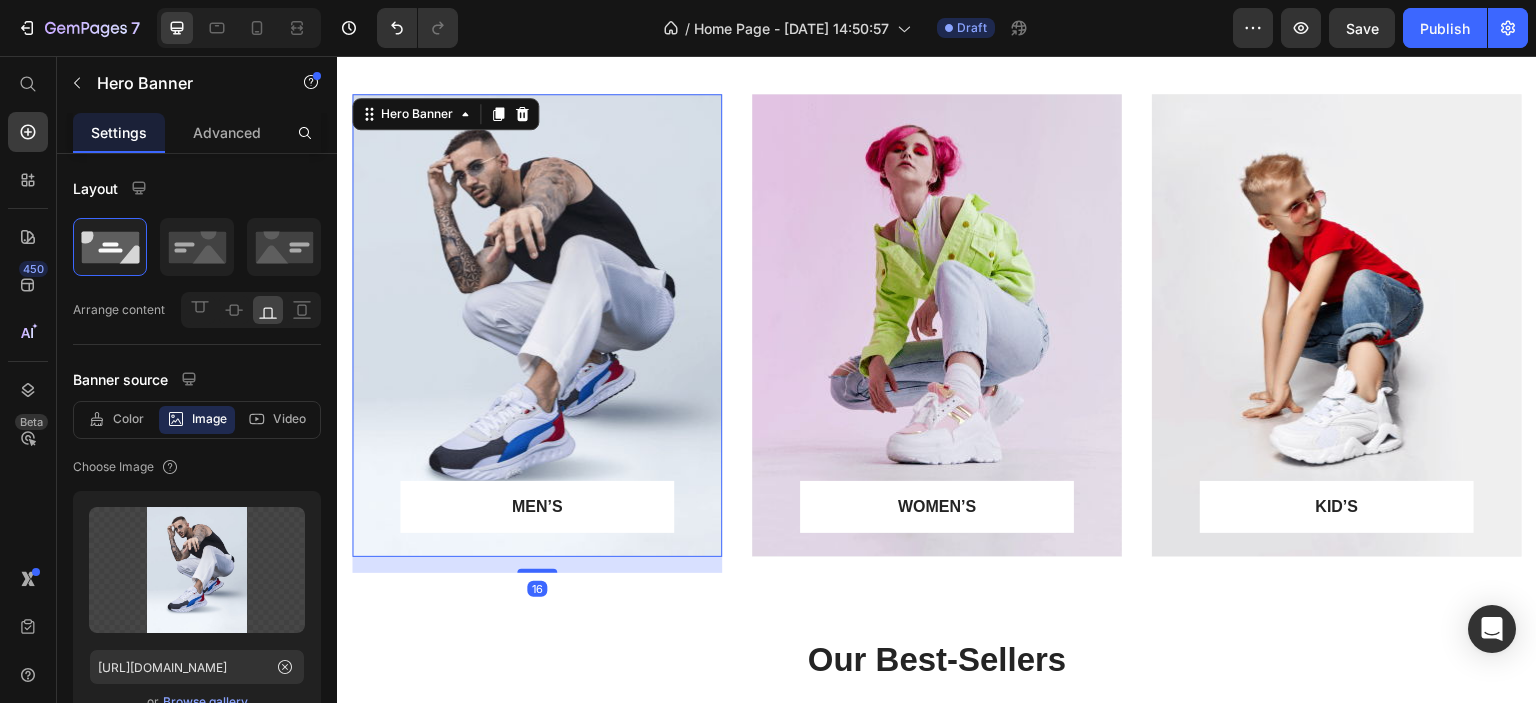 click on "MEN’S Text block Row Row" at bounding box center (537, 519) 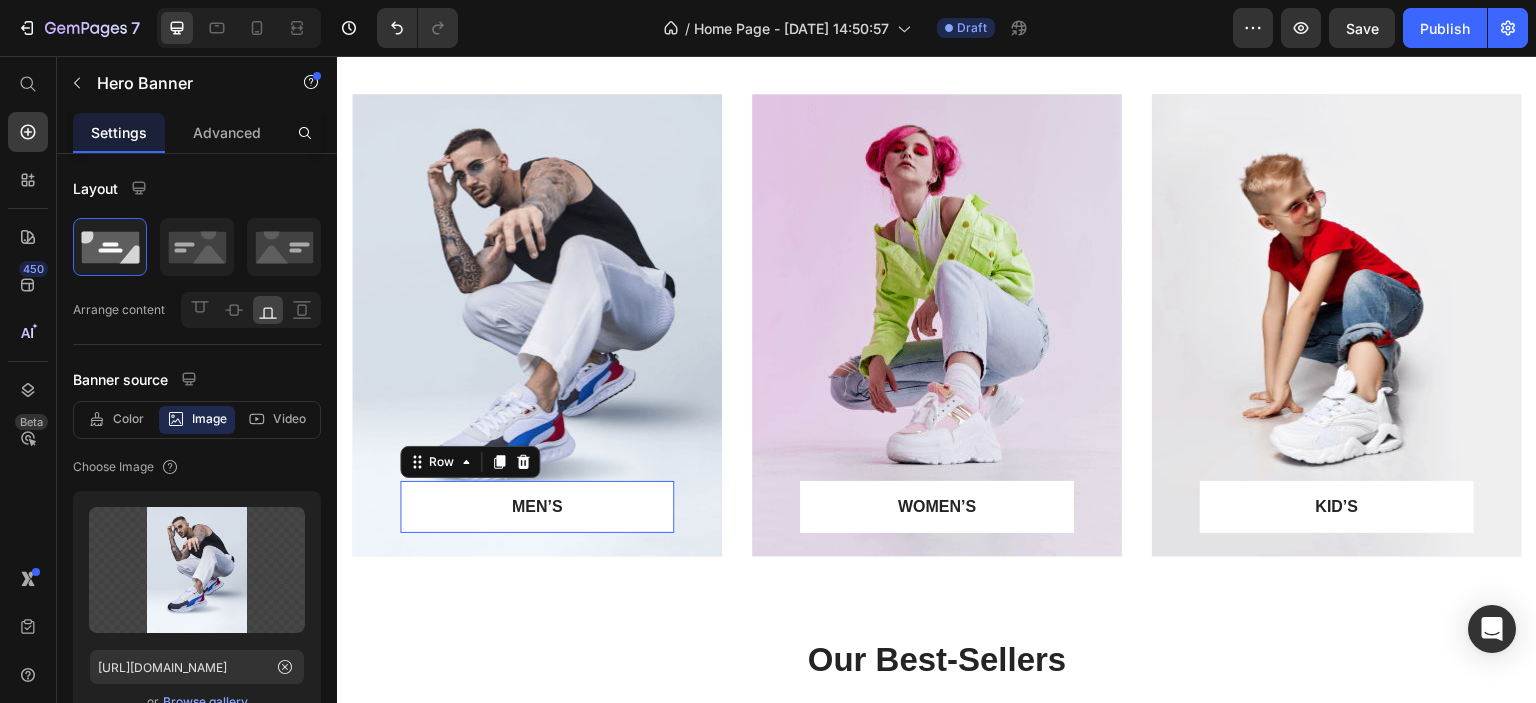 click on "MEN’S Text block Row   0" at bounding box center [537, 507] 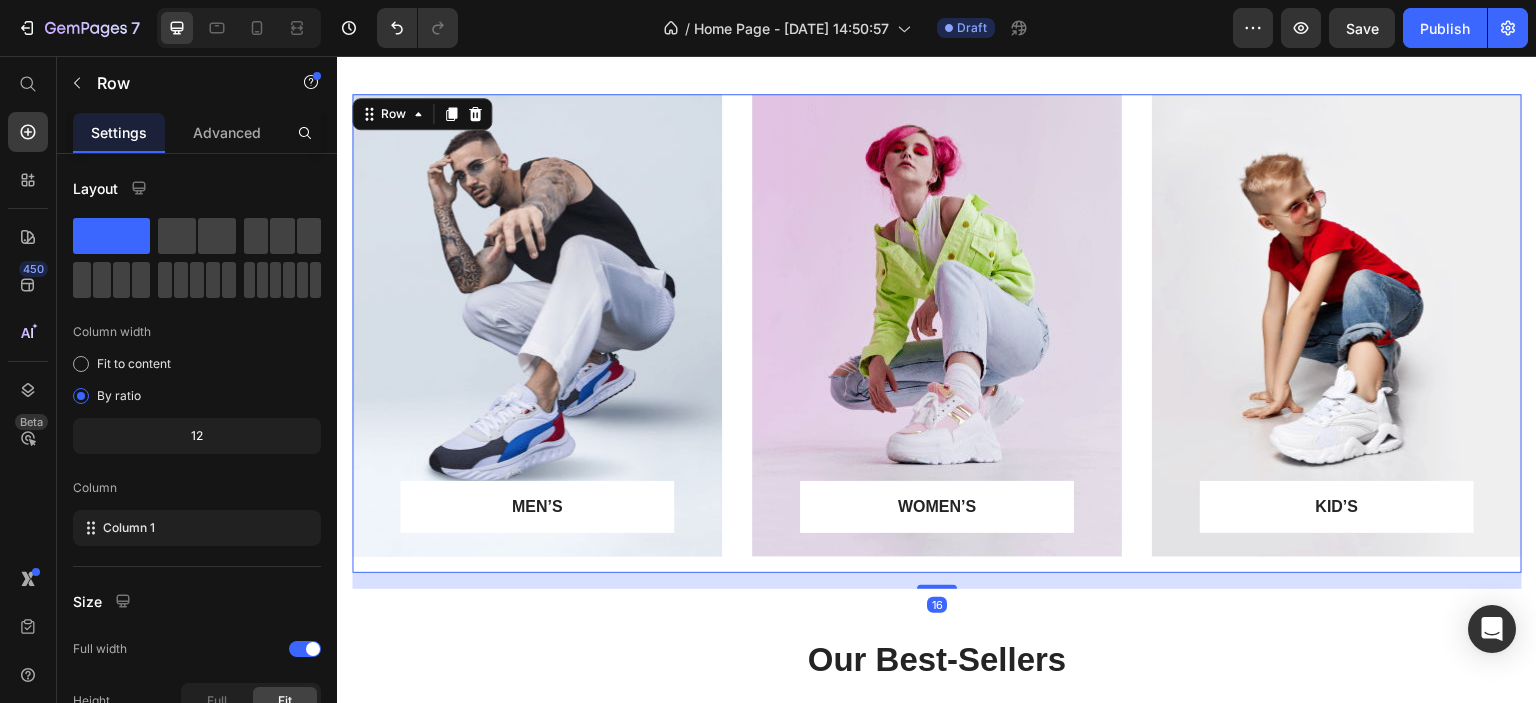click on "MEN’S Text block Row Row Hero Banner WOMEN’S Text block Row Row Hero Banner KID’S Text block Row Row Hero Banner Row   16" at bounding box center [937, 333] 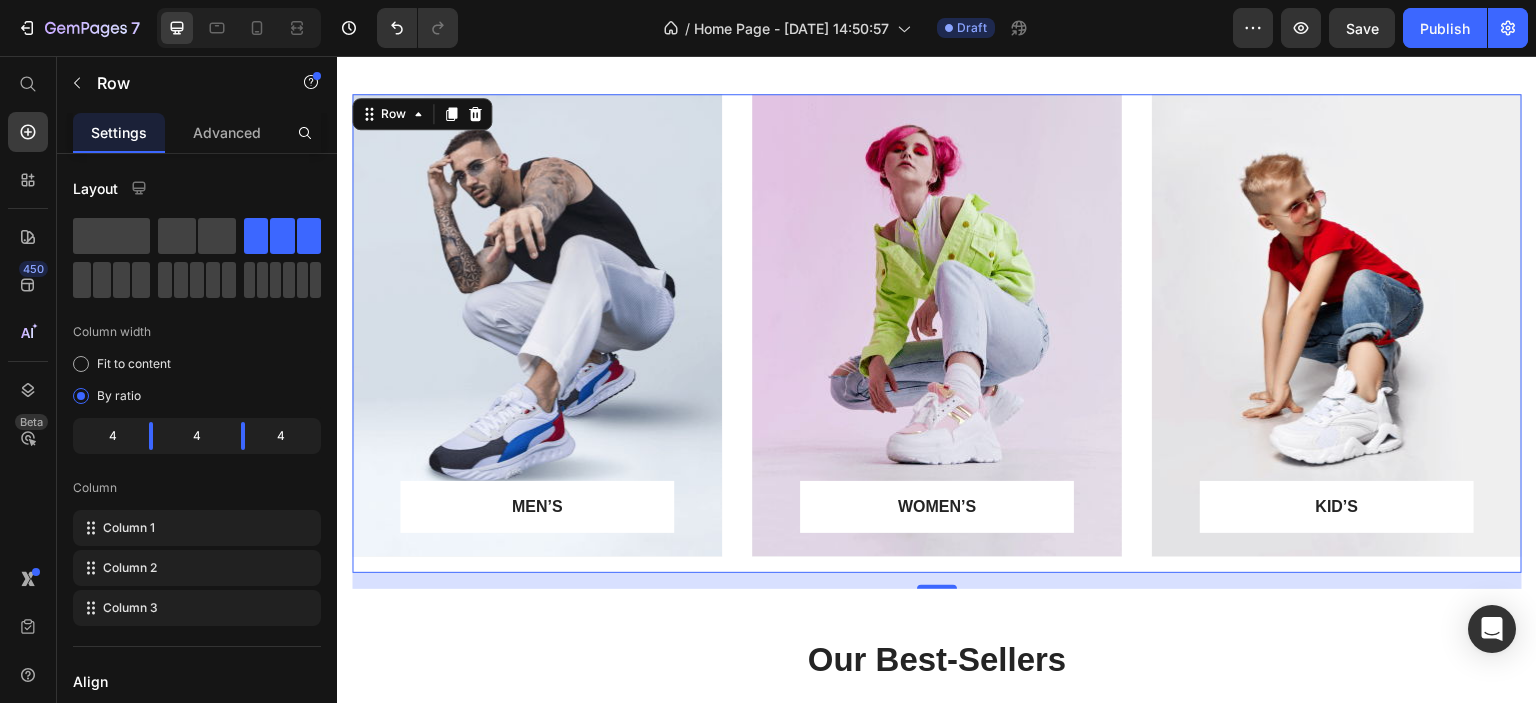 click on "MEN’S Text block Row Row Hero Banner WOMEN’S Text block Row Row Hero Banner KID’S Text block Row Row Hero Banner Row   16" at bounding box center [937, 333] 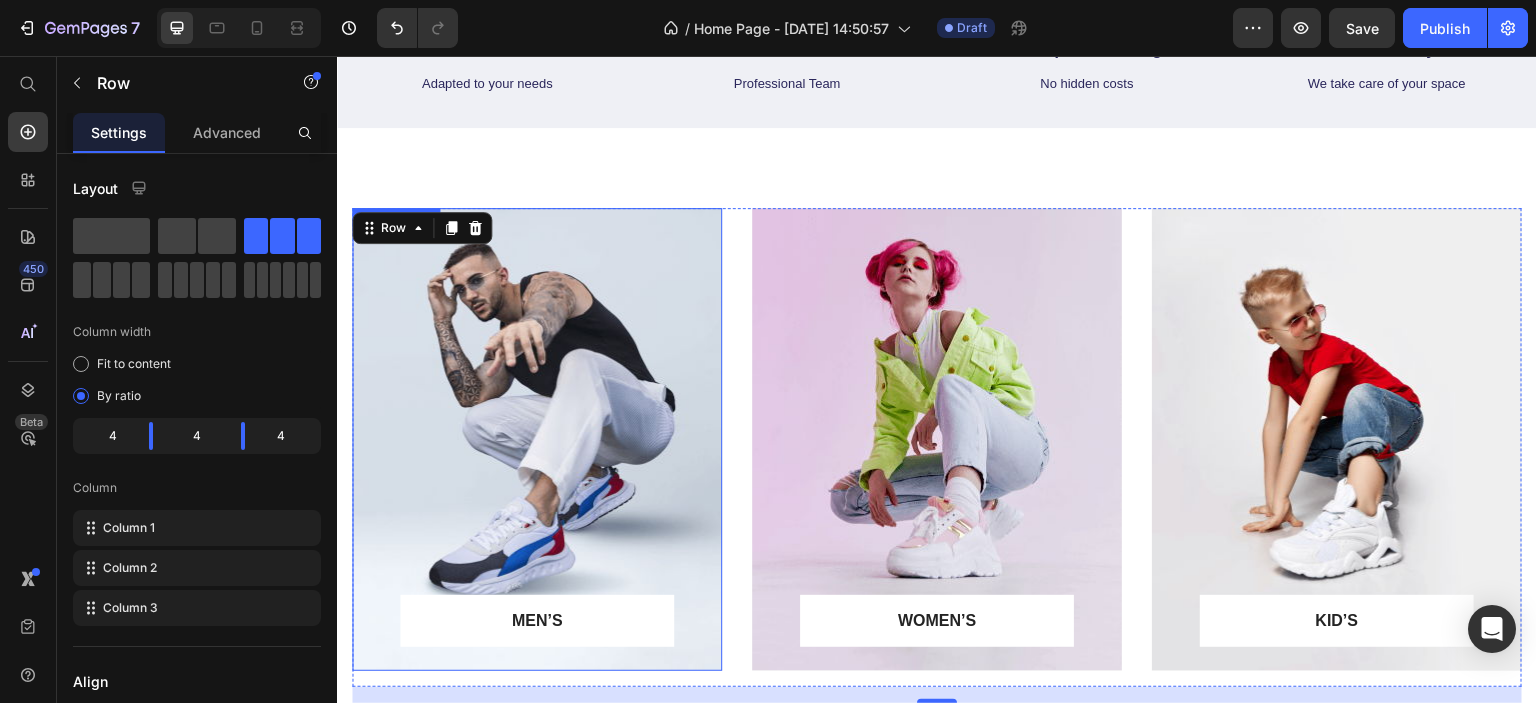 scroll, scrollTop: 798, scrollLeft: 0, axis: vertical 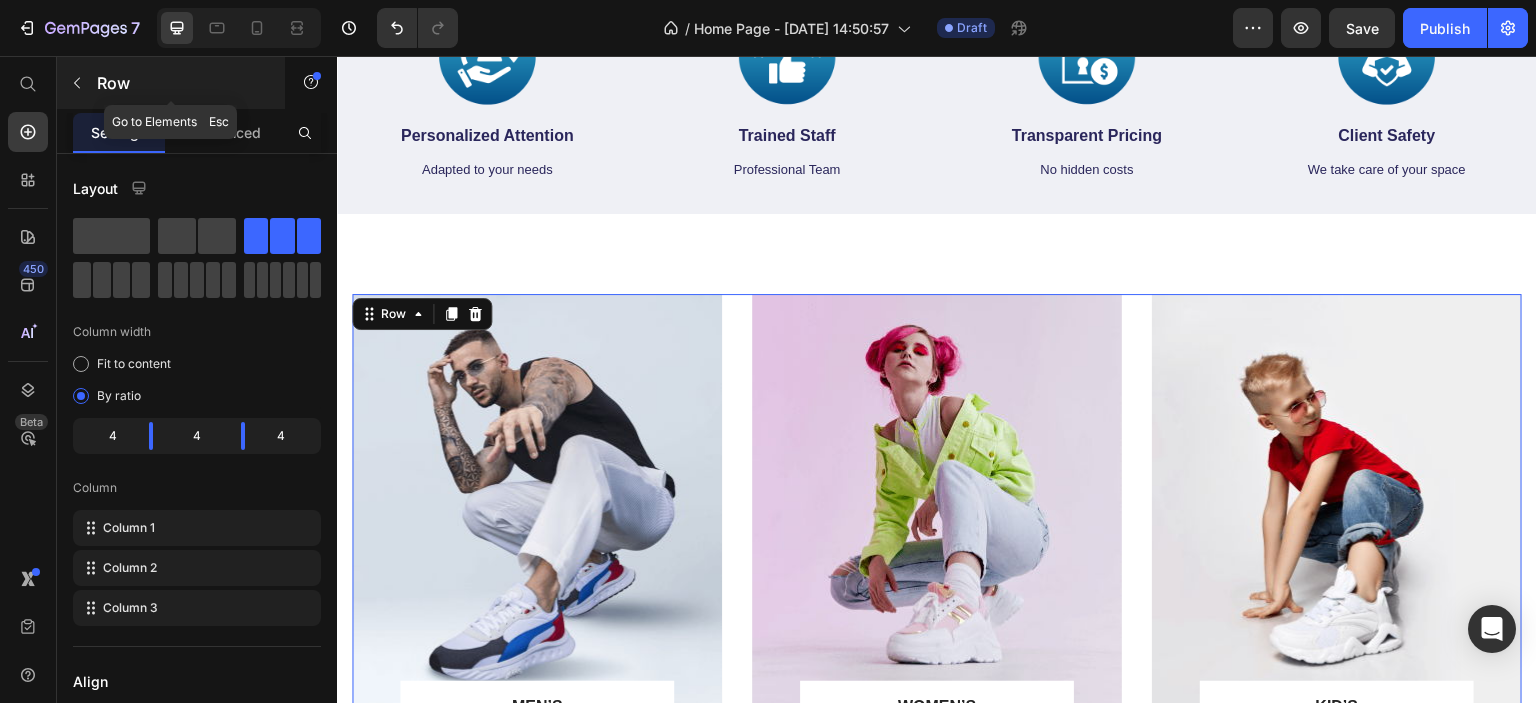click at bounding box center [77, 83] 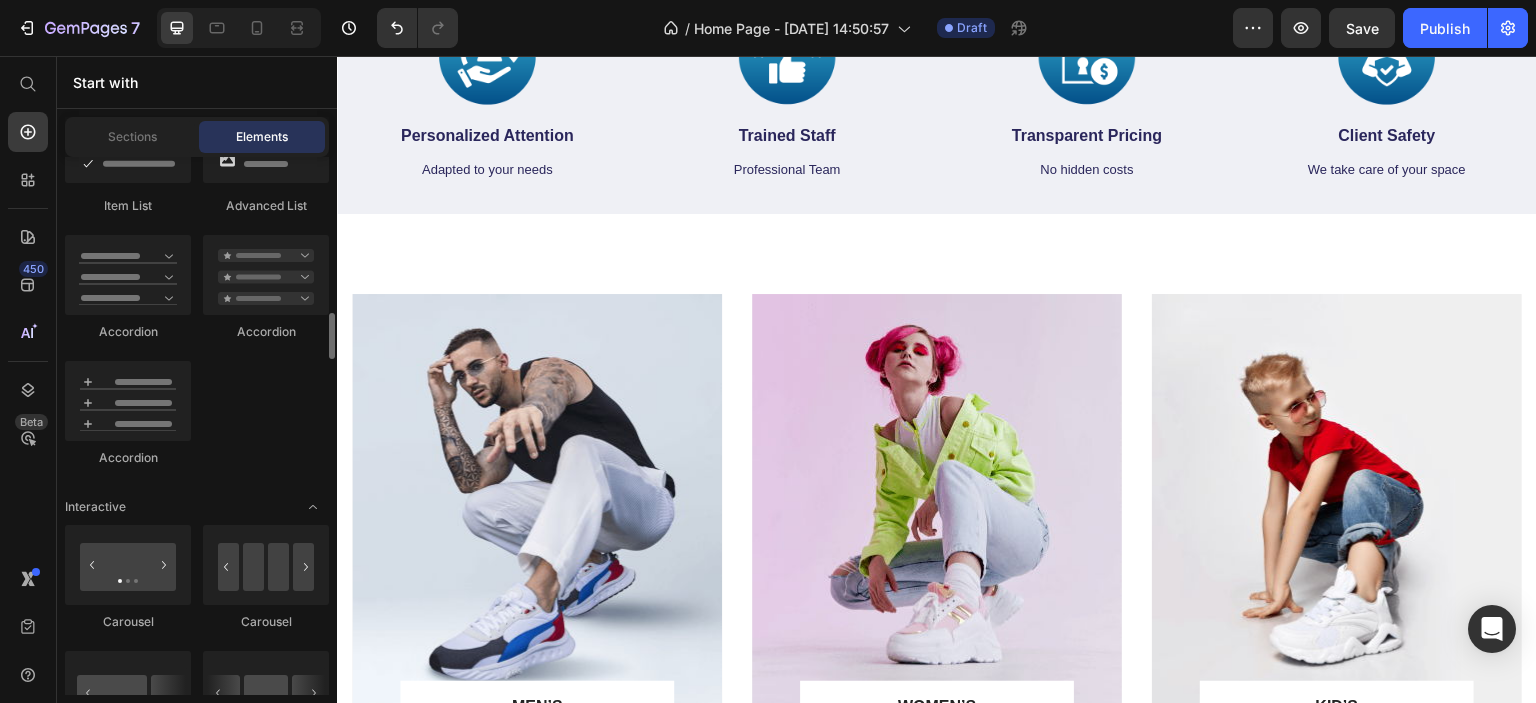 scroll, scrollTop: 1900, scrollLeft: 0, axis: vertical 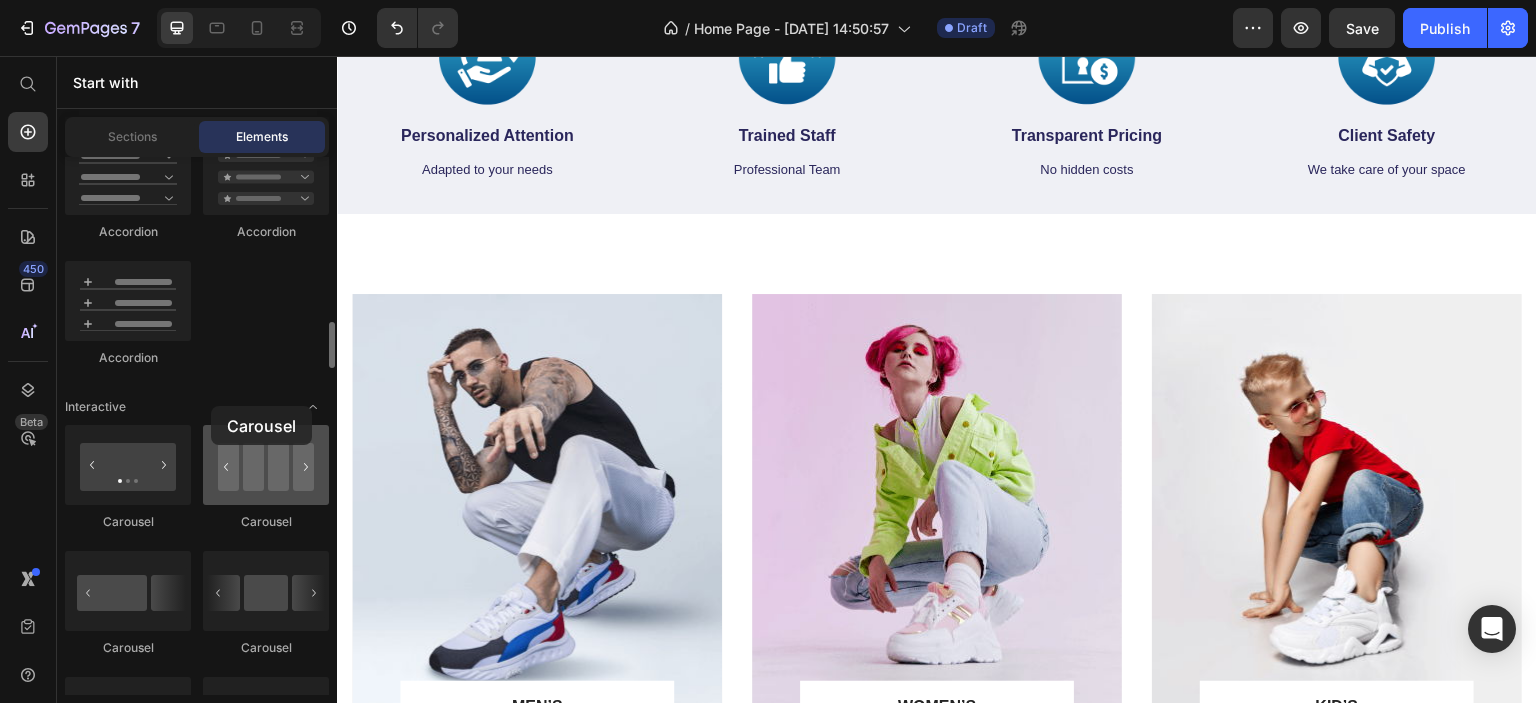 drag, startPoint x: 276, startPoint y: 479, endPoint x: 217, endPoint y: 440, distance: 70.724815 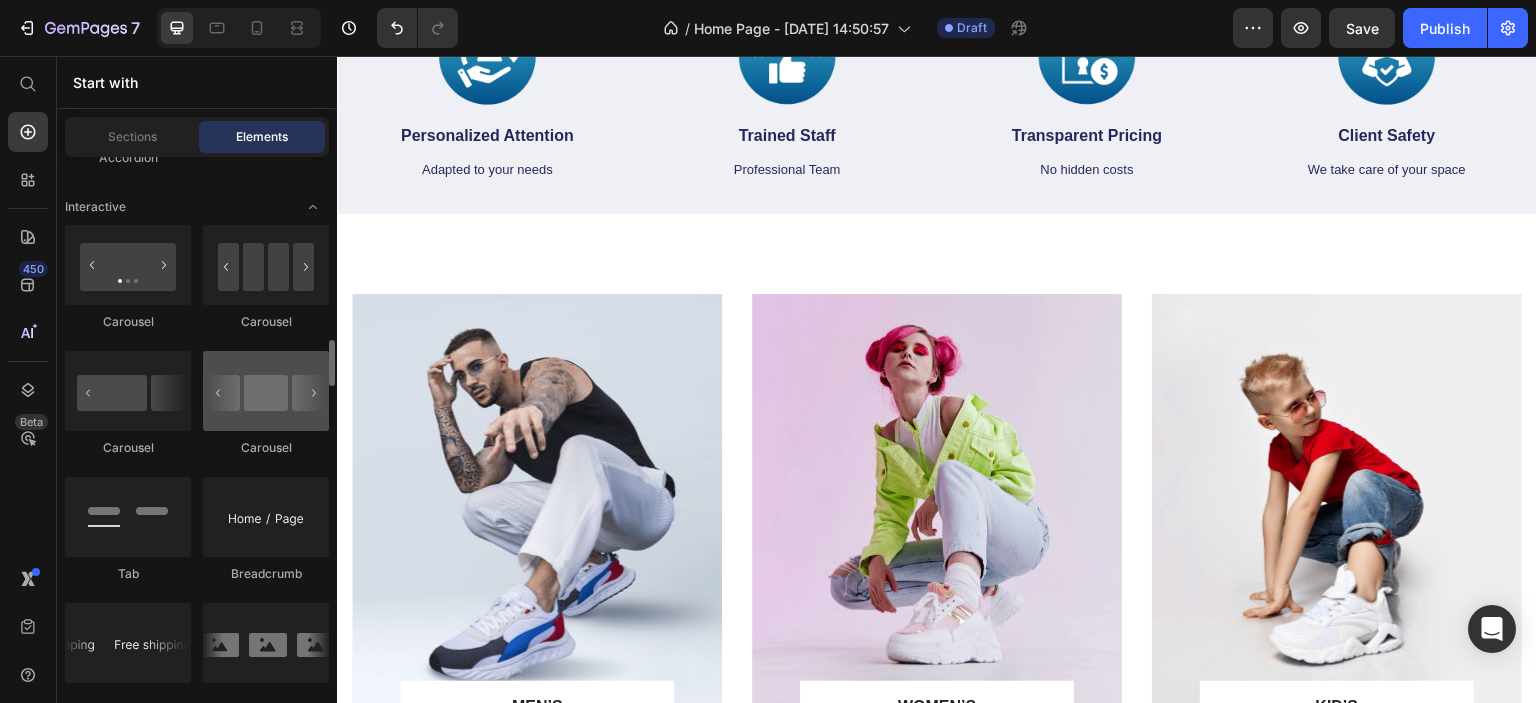 scroll, scrollTop: 2000, scrollLeft: 0, axis: vertical 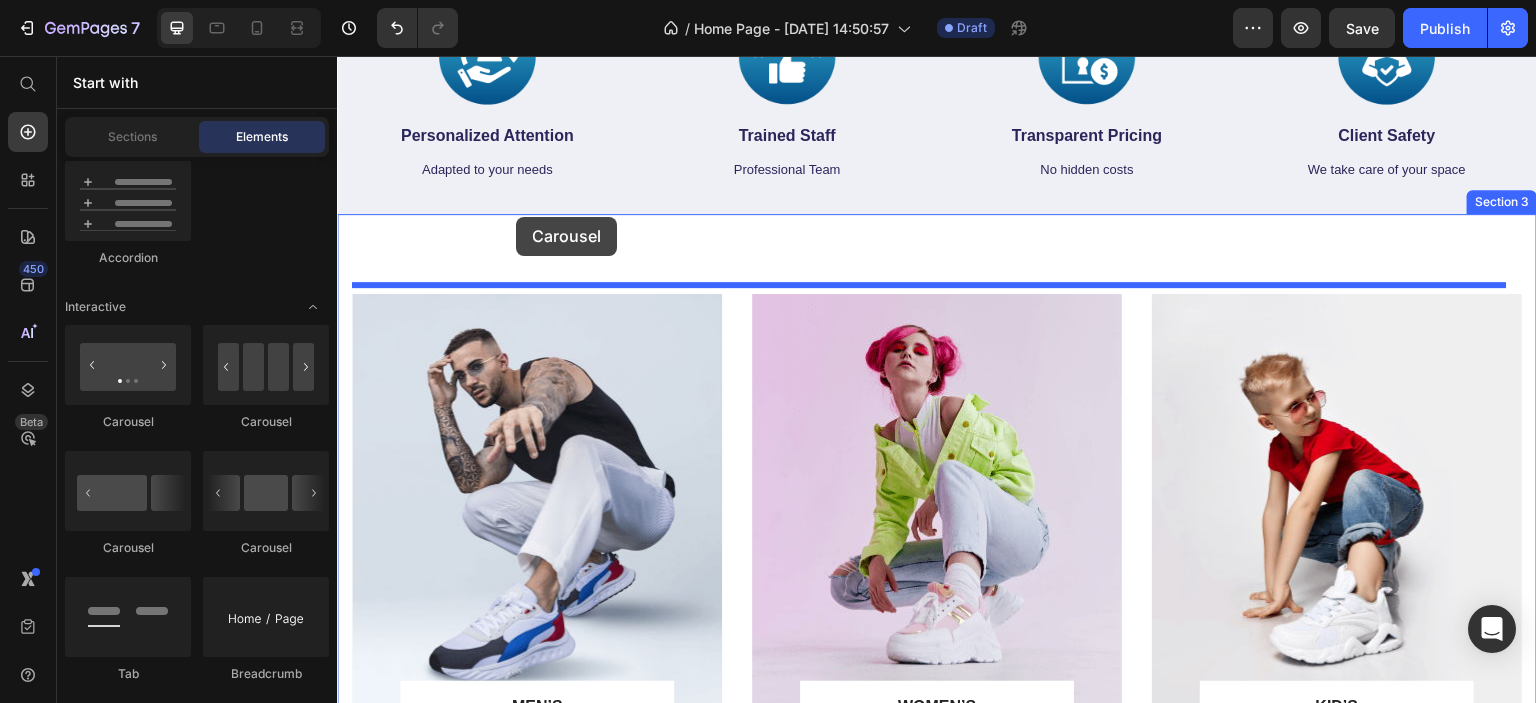 drag, startPoint x: 587, startPoint y: 434, endPoint x: 516, endPoint y: 217, distance: 228.31995 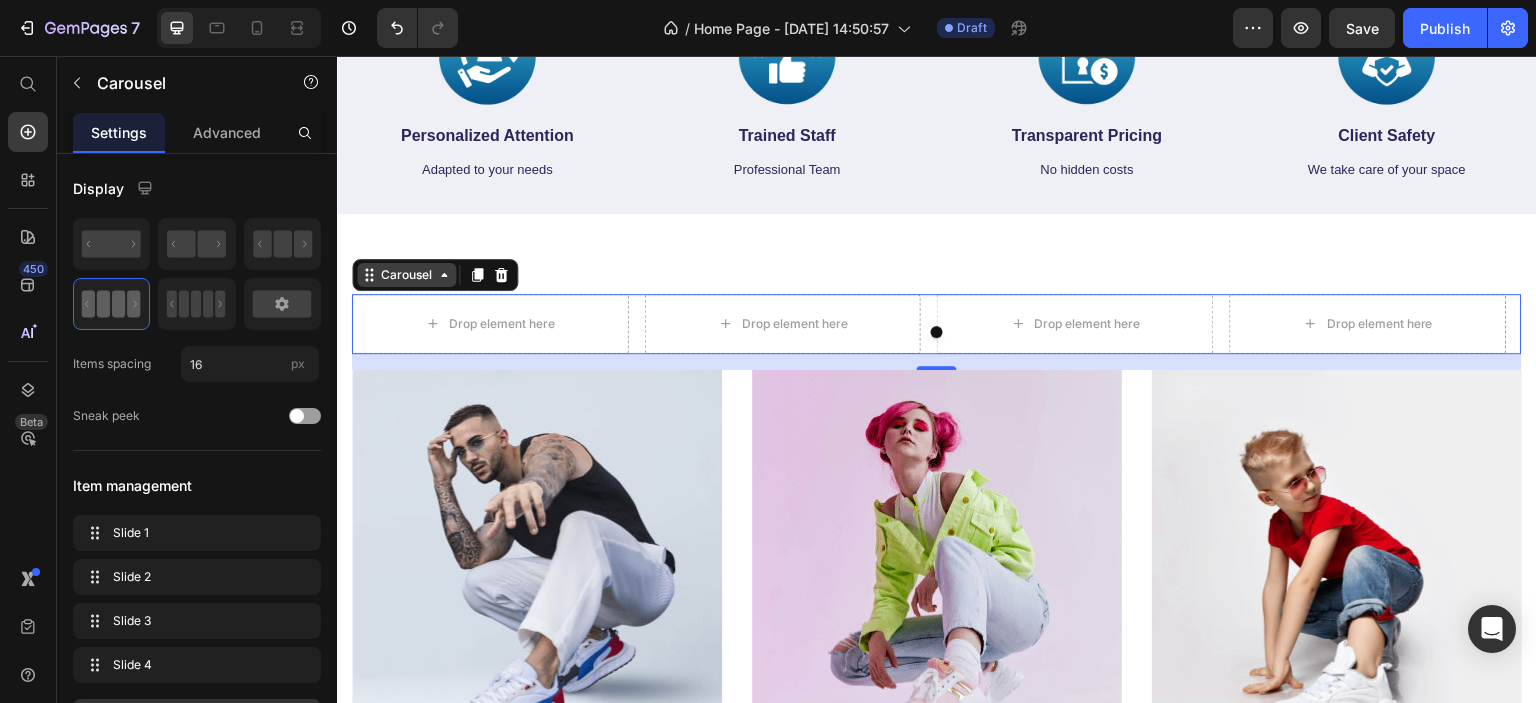 click on "Carousel" at bounding box center (406, 275) 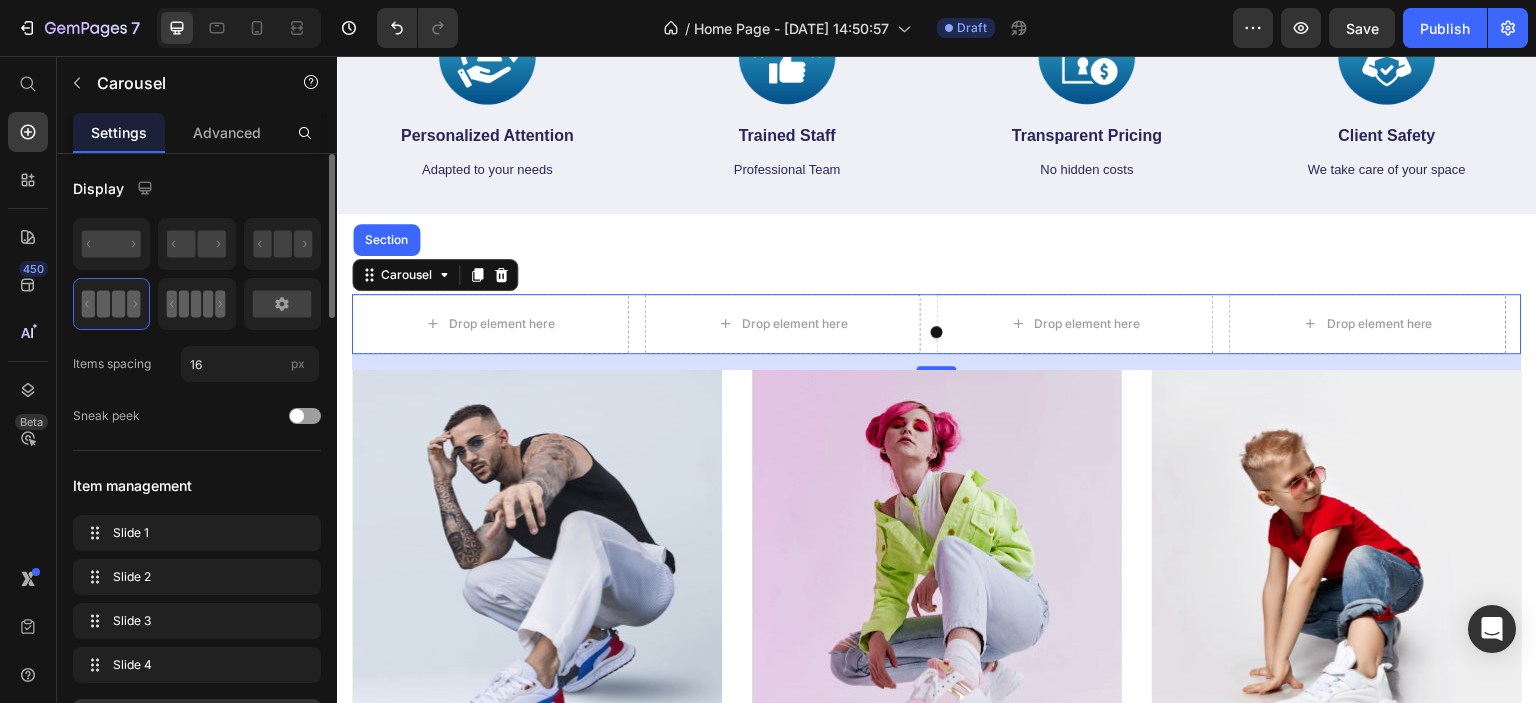 click 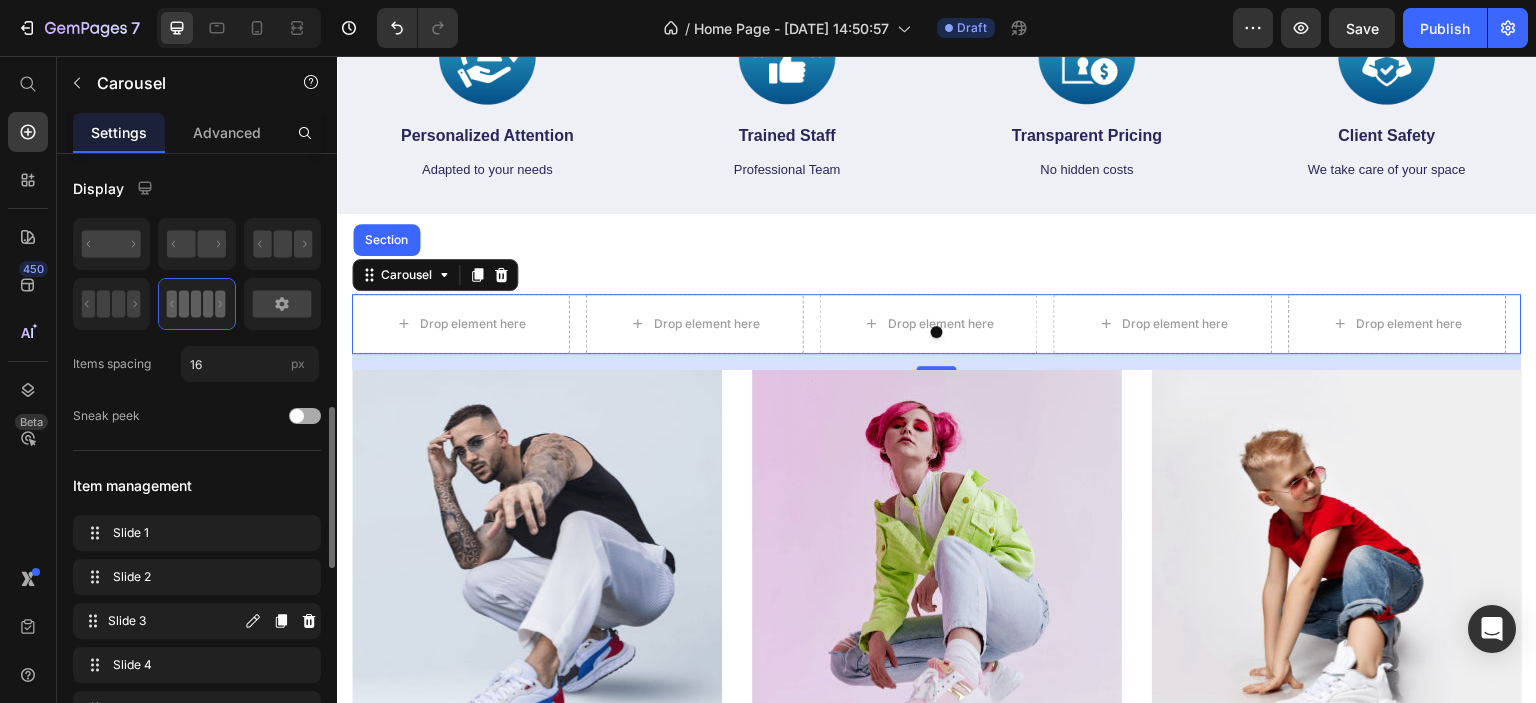 scroll, scrollTop: 600, scrollLeft: 0, axis: vertical 